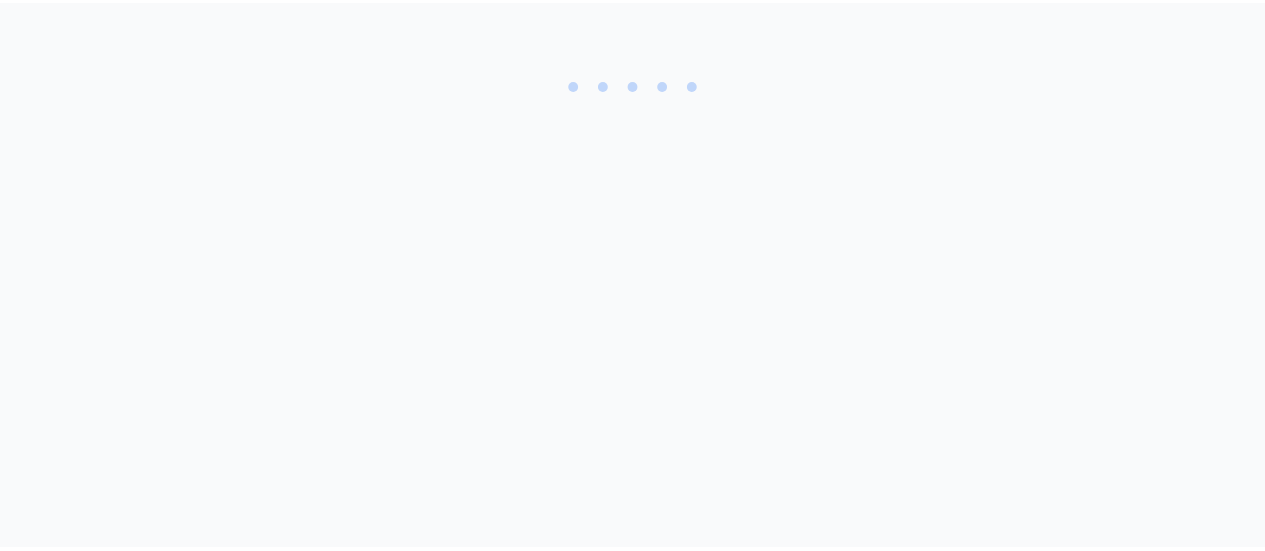 scroll, scrollTop: 0, scrollLeft: 0, axis: both 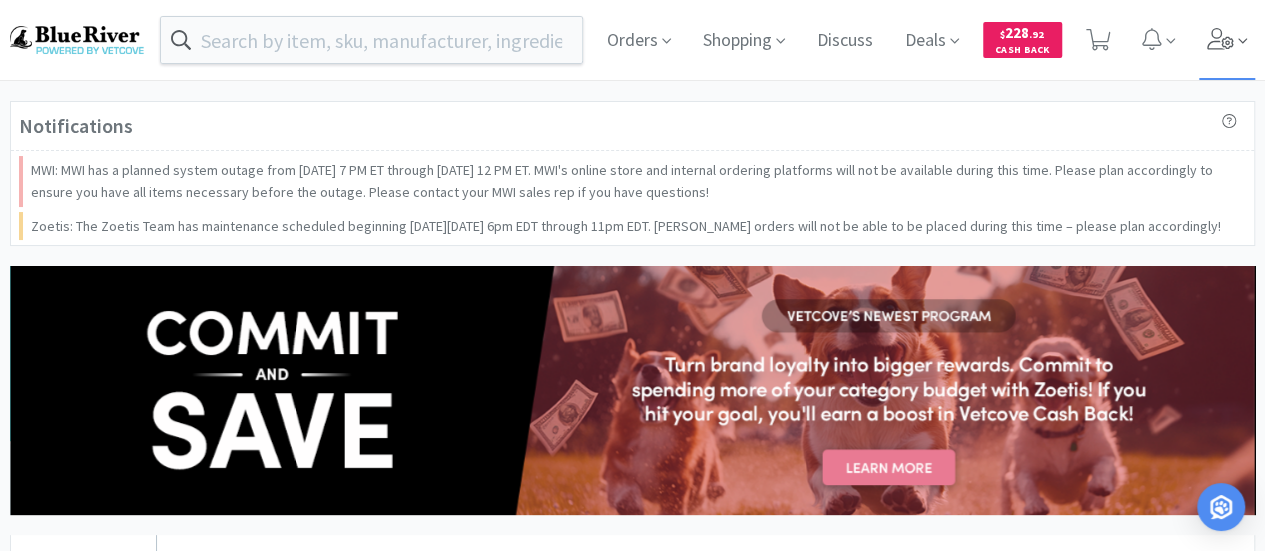 click 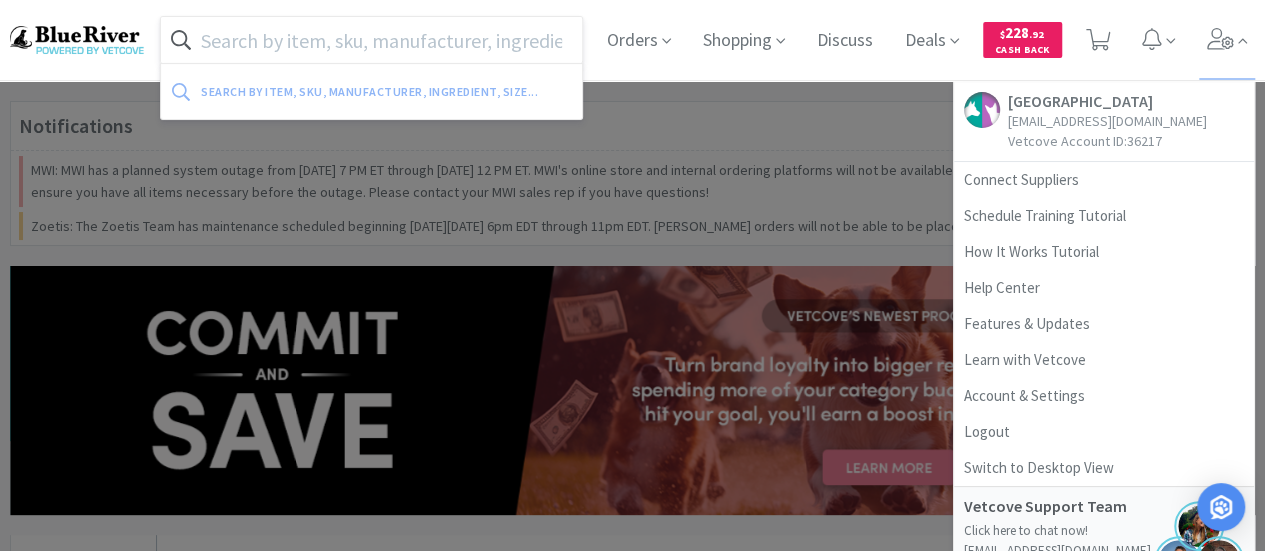 click at bounding box center (371, 40) 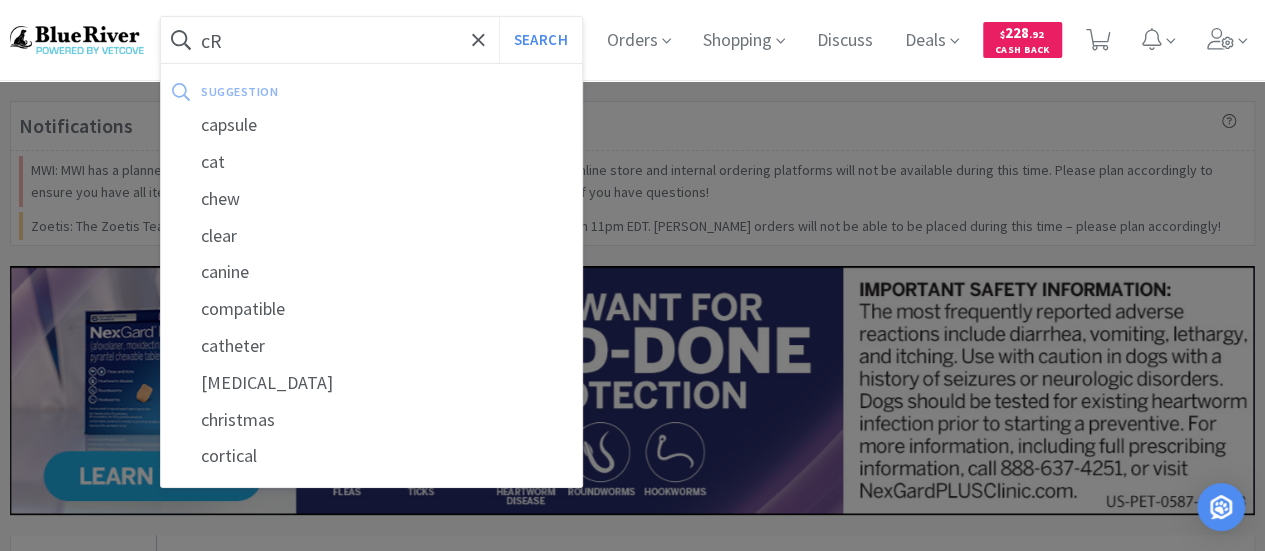 type on "c" 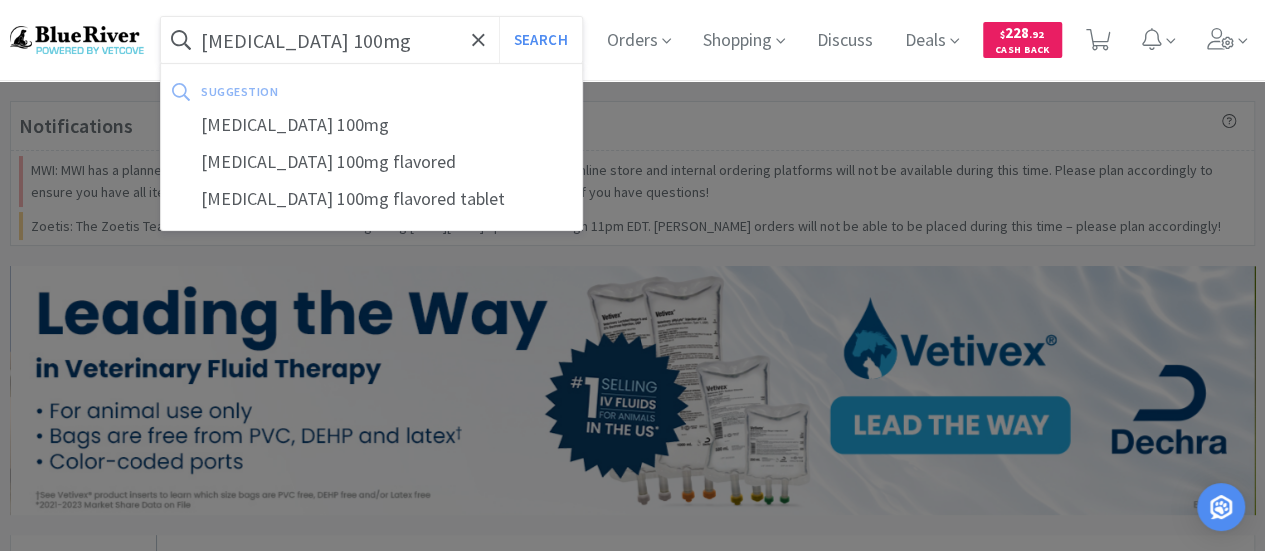 type on "[MEDICAL_DATA] 100mg" 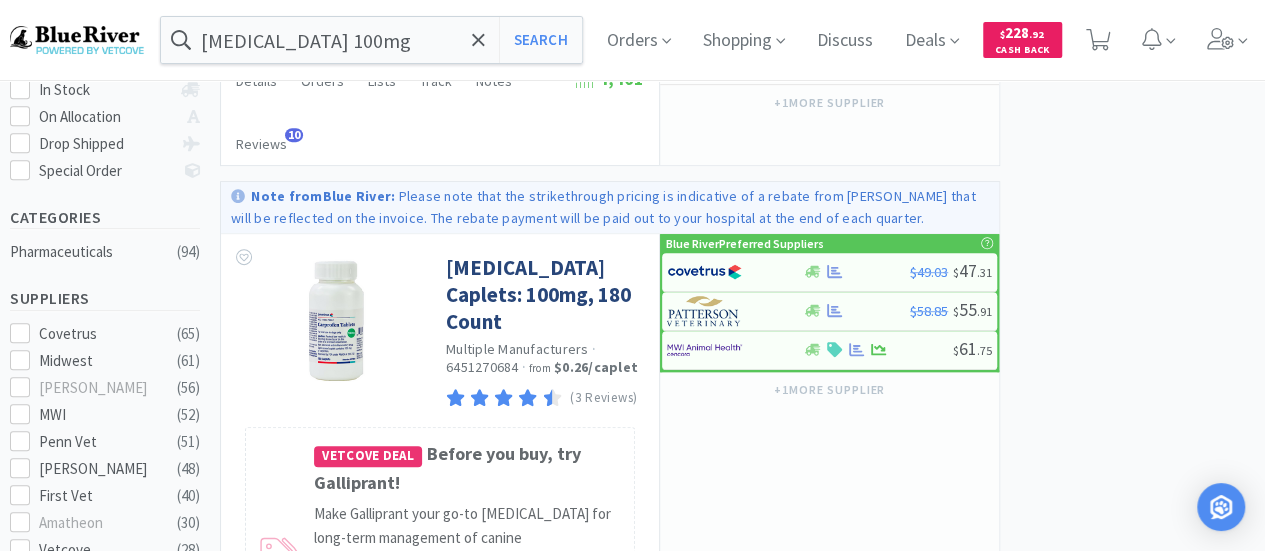 scroll, scrollTop: 400, scrollLeft: 0, axis: vertical 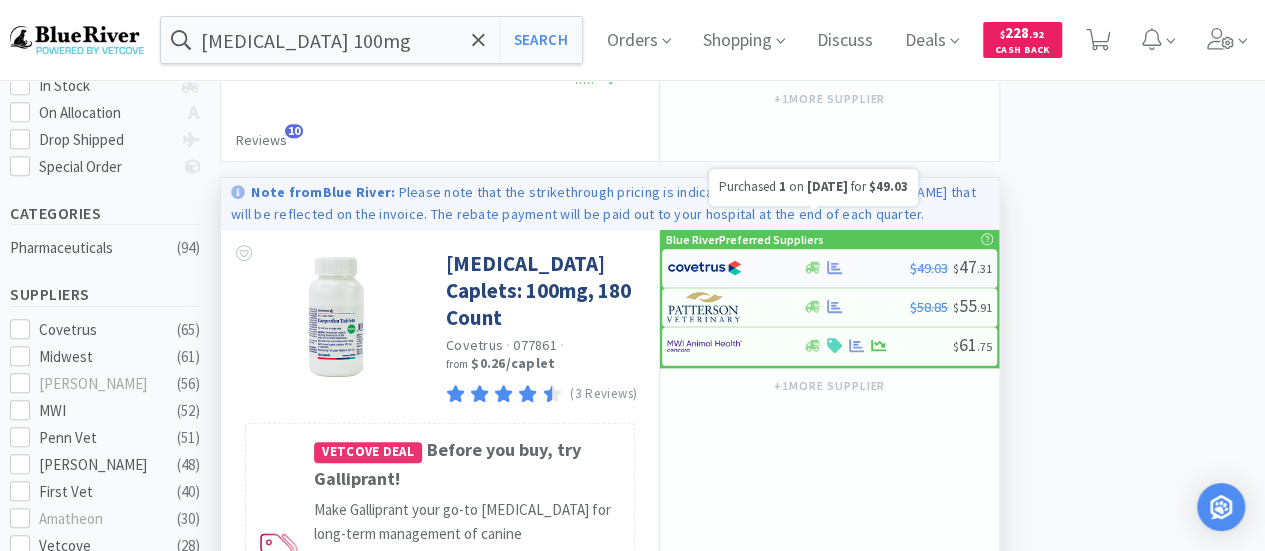 click 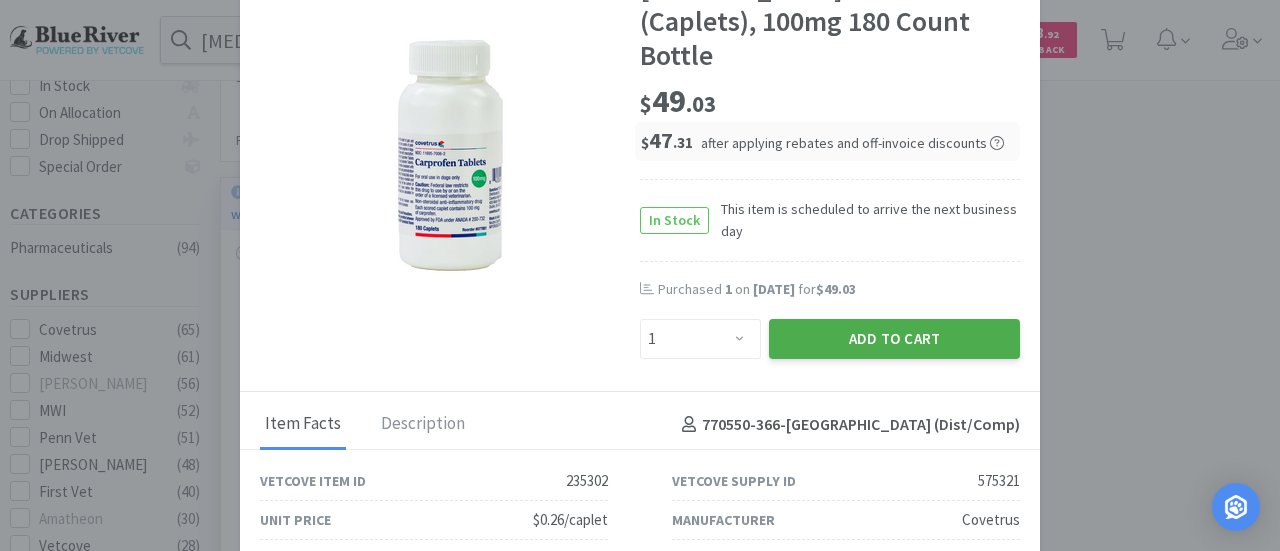 click on "Add to Cart" at bounding box center (894, 339) 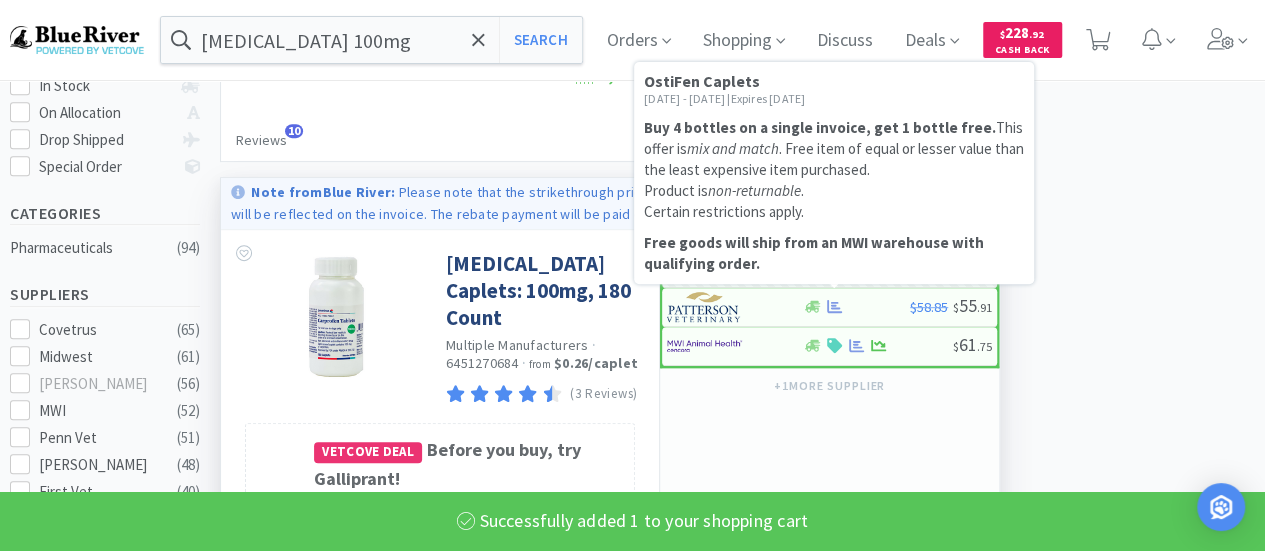 select on "1" 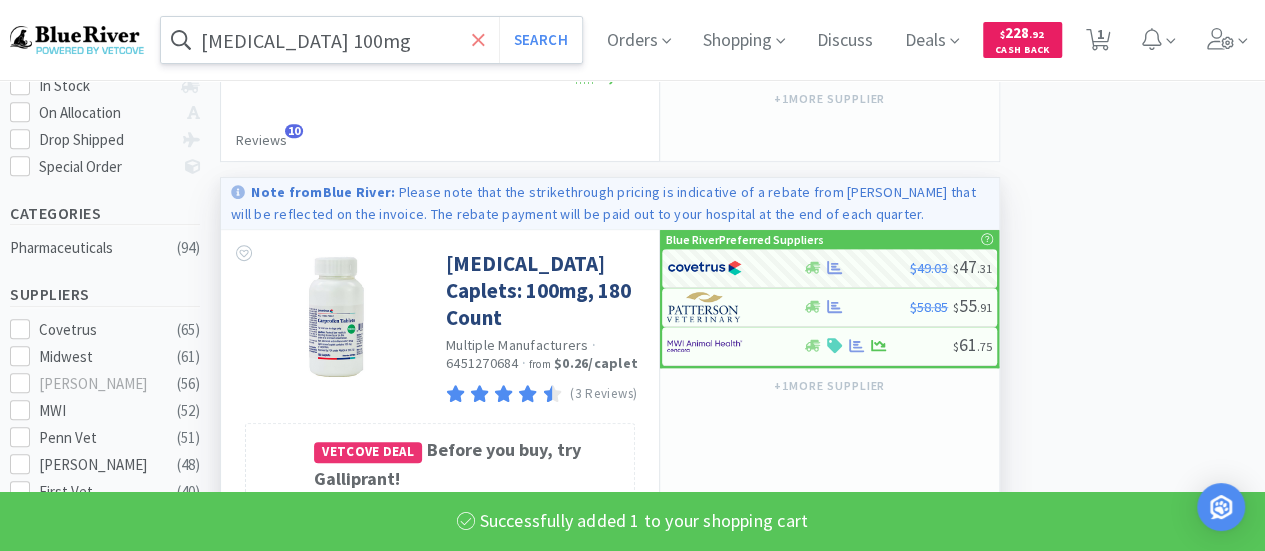 click 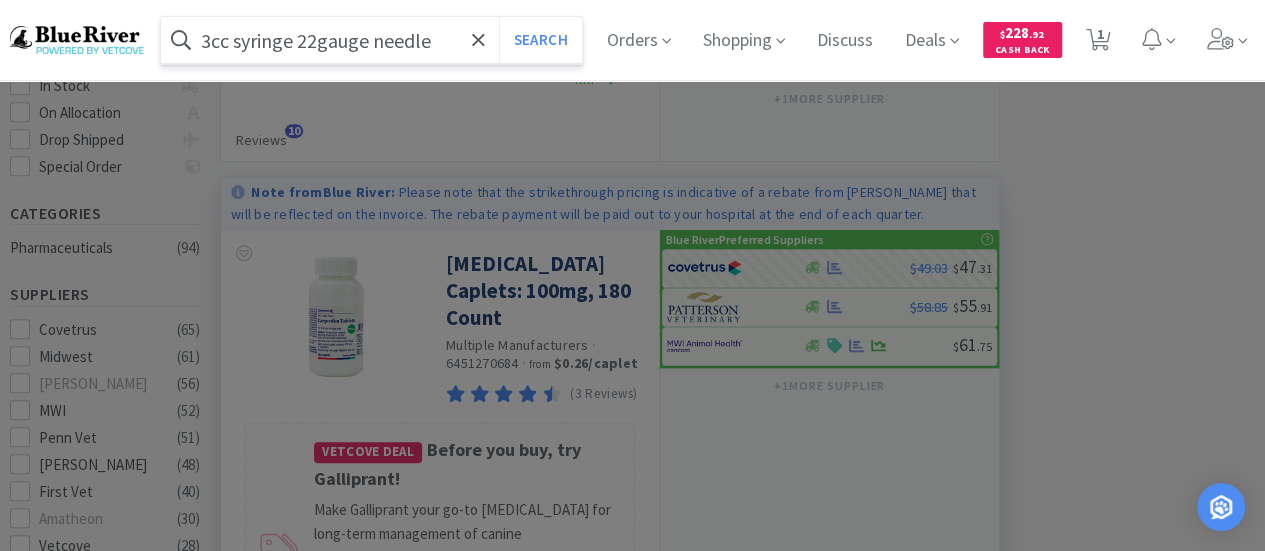 type on "3cc syringe 22gauge needle" 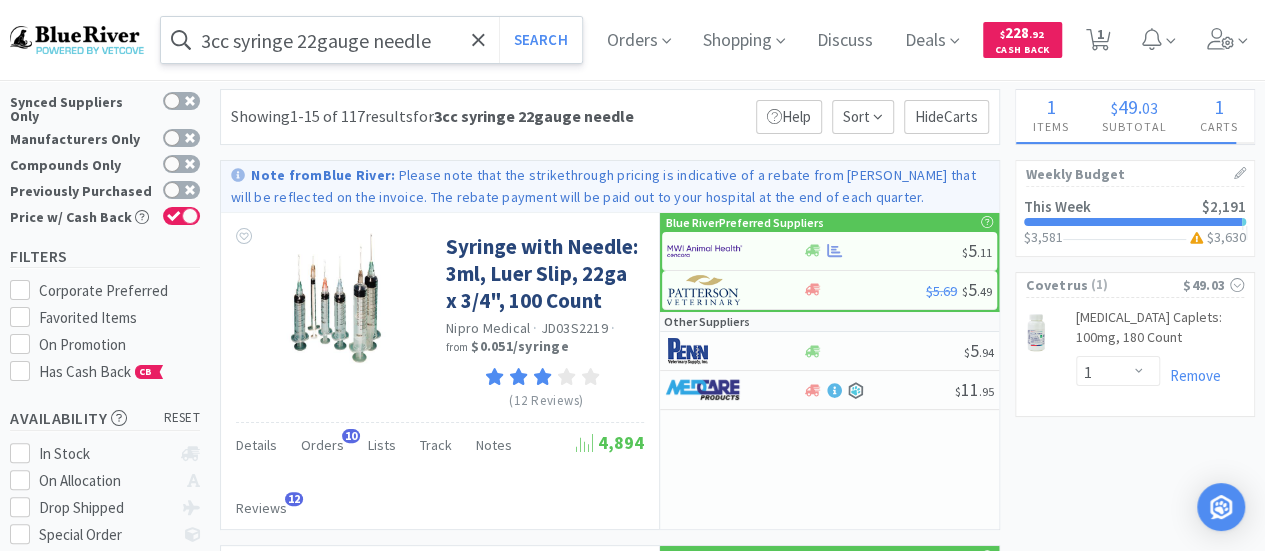 scroll, scrollTop: 0, scrollLeft: 0, axis: both 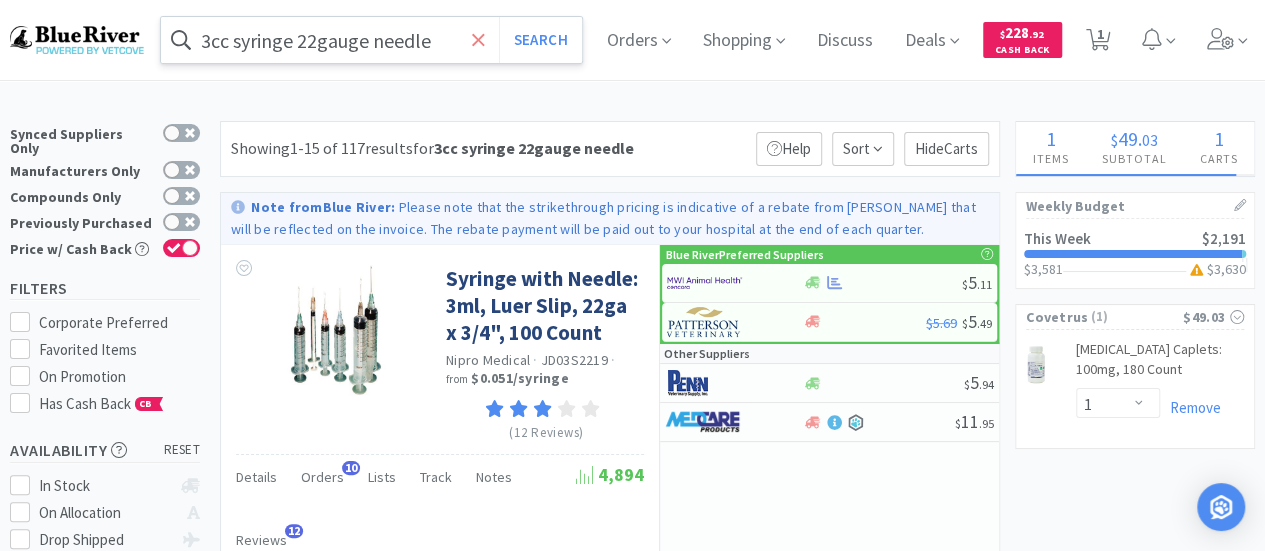 click 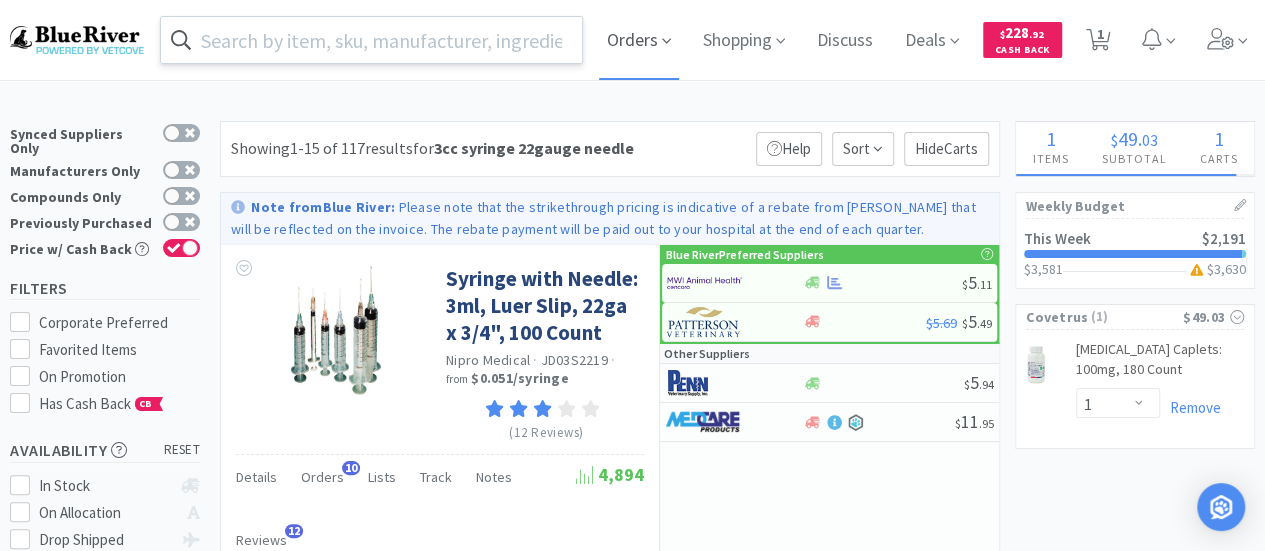 click on "Orders" at bounding box center (639, 40) 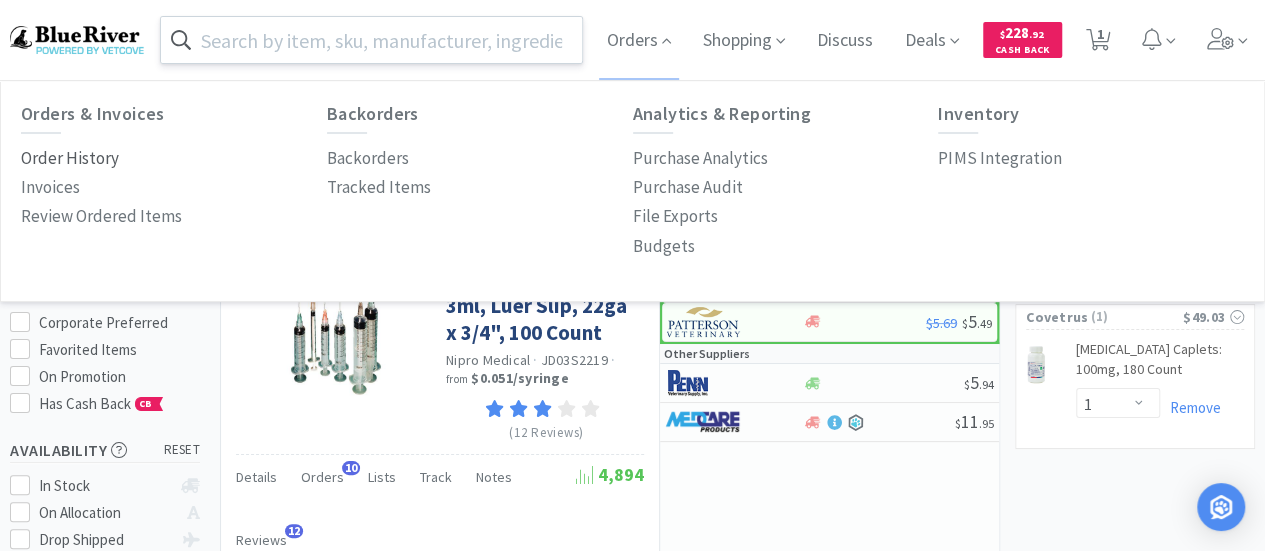 click on "Order History" at bounding box center [70, 158] 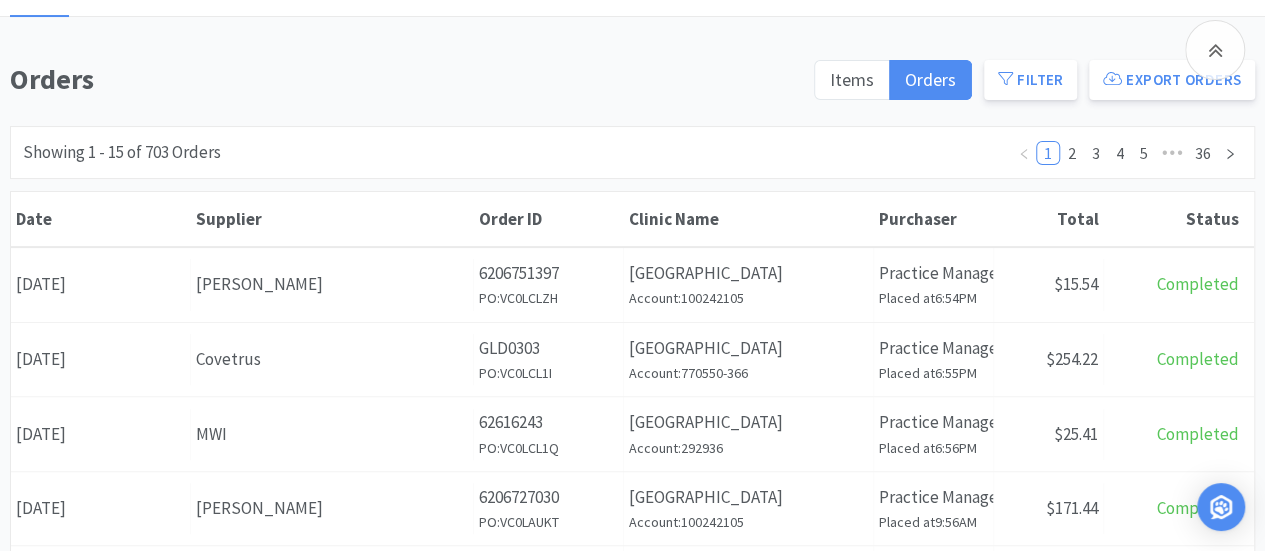 scroll, scrollTop: 500, scrollLeft: 0, axis: vertical 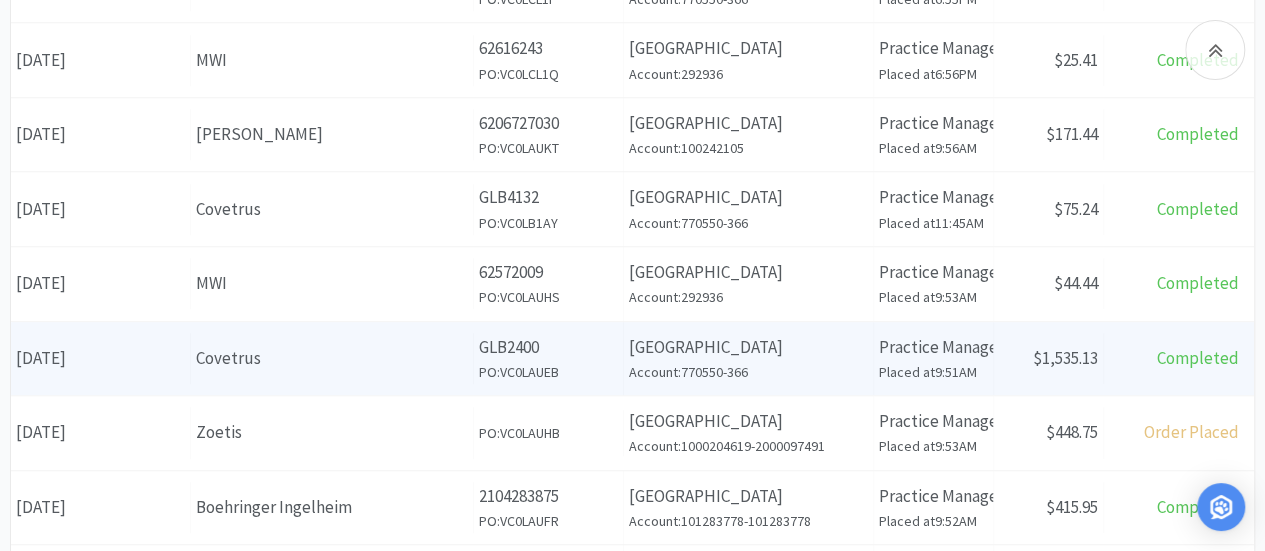 click on "Covetrus" at bounding box center (332, 358) 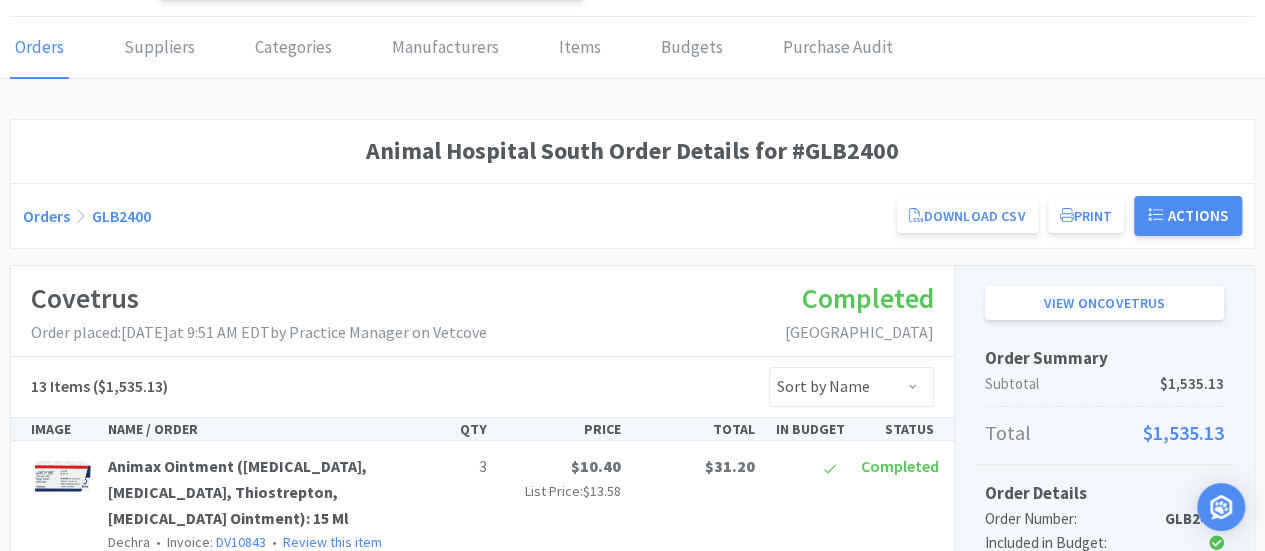scroll, scrollTop: 0, scrollLeft: 0, axis: both 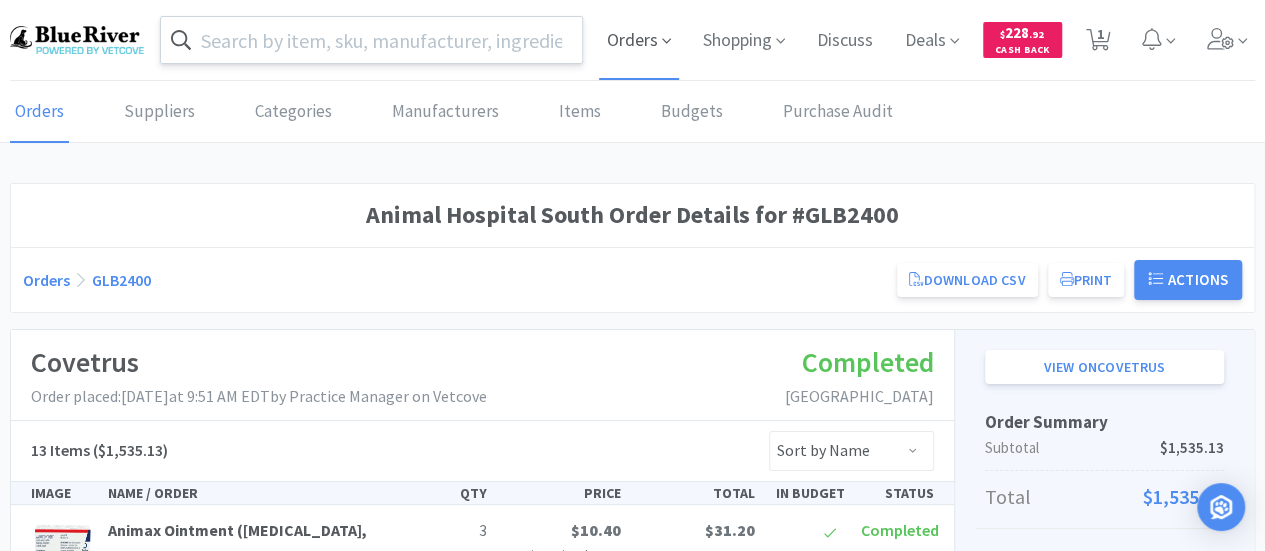 click on "Orders" at bounding box center [639, 40] 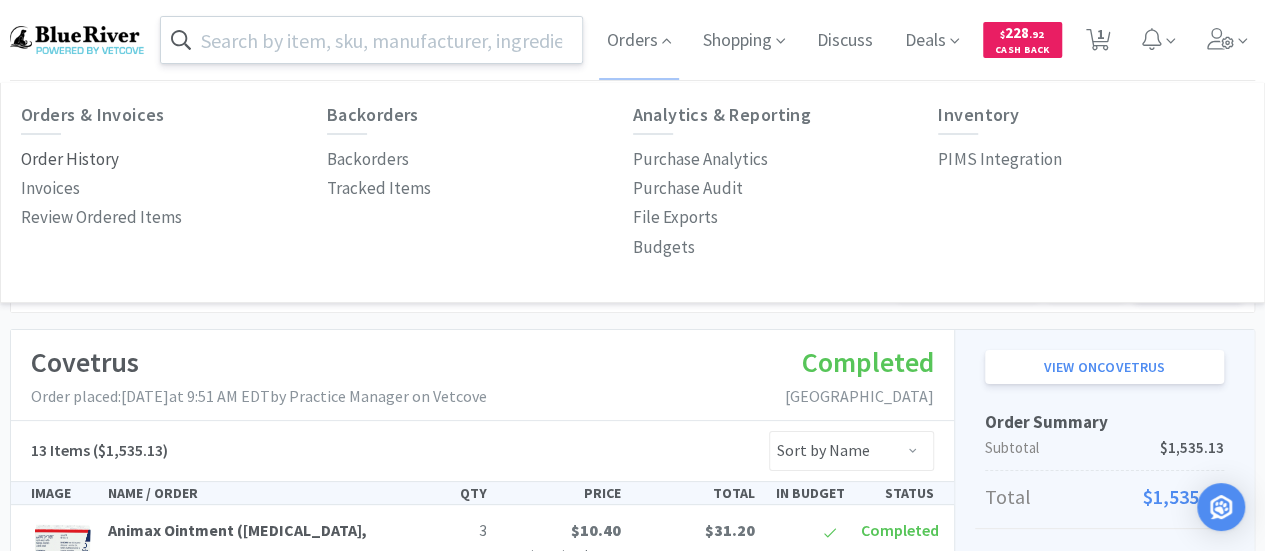 click on "Order History" at bounding box center (70, 159) 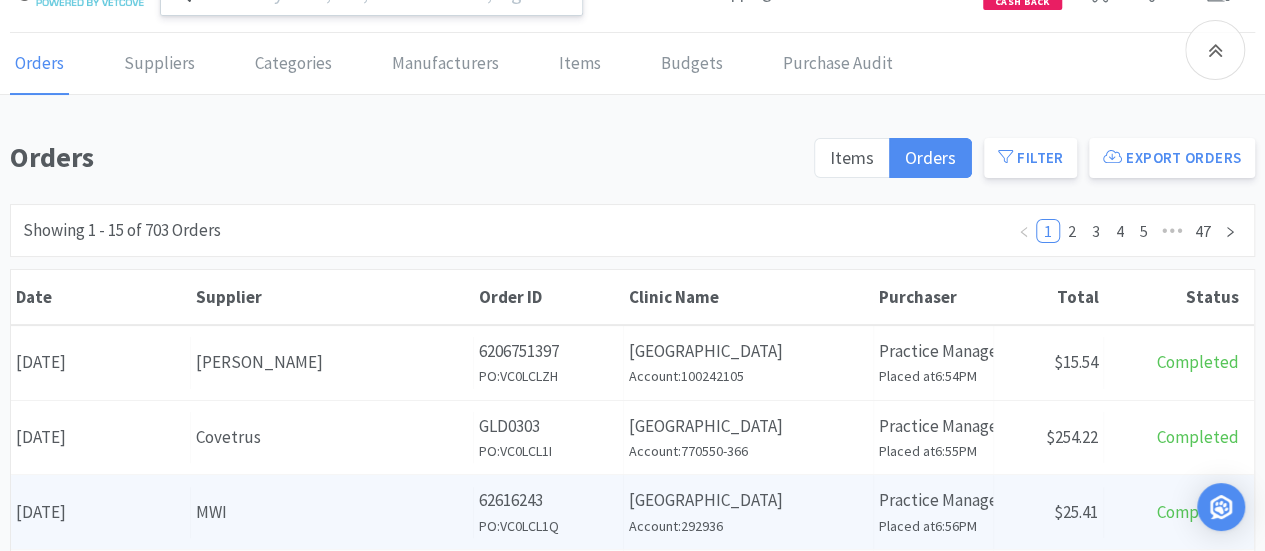 scroll, scrollTop: 0, scrollLeft: 0, axis: both 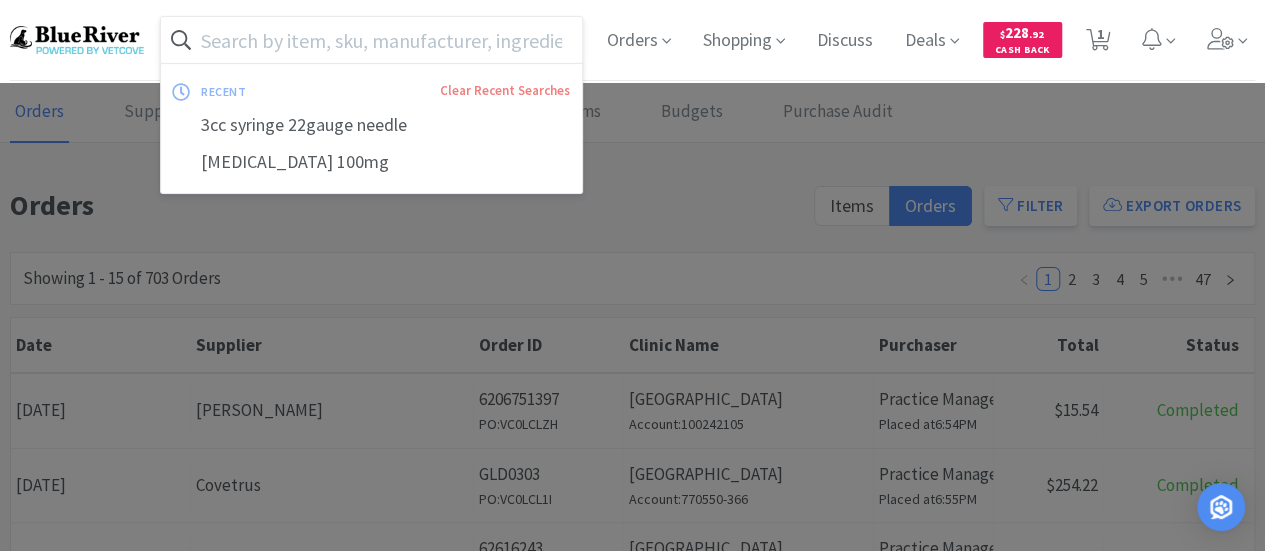 click at bounding box center [371, 40] 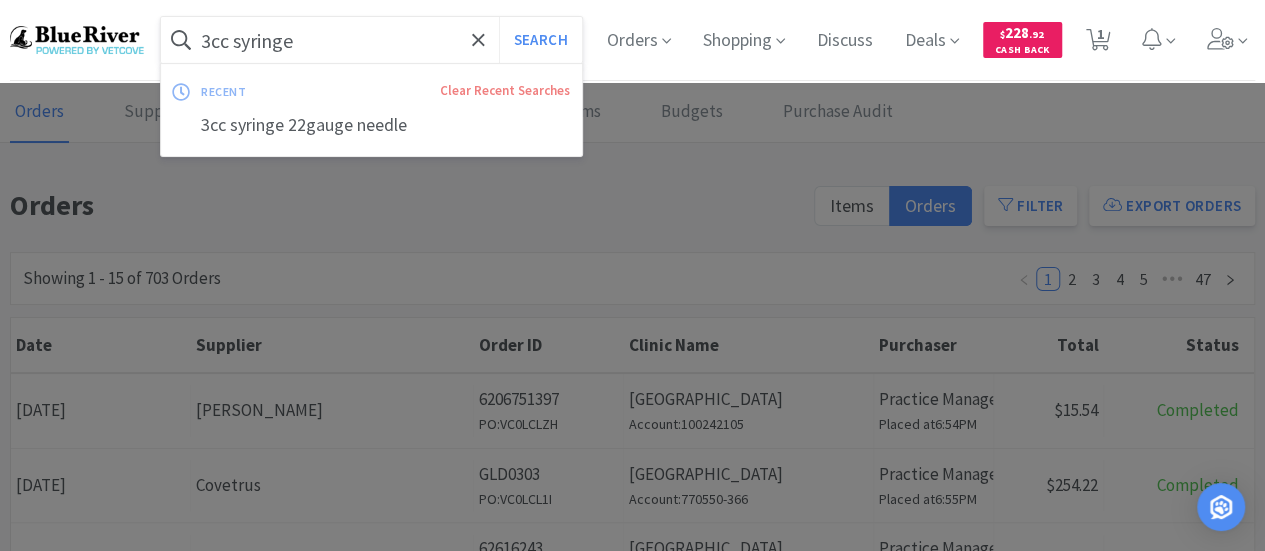 type on "3cc syringe" 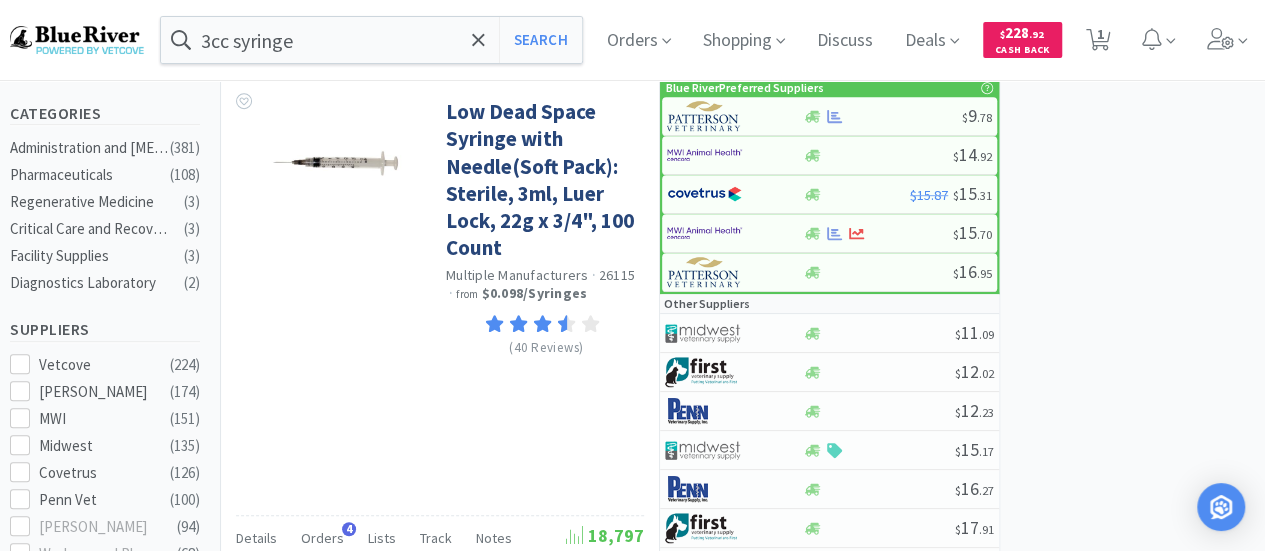 scroll, scrollTop: 0, scrollLeft: 0, axis: both 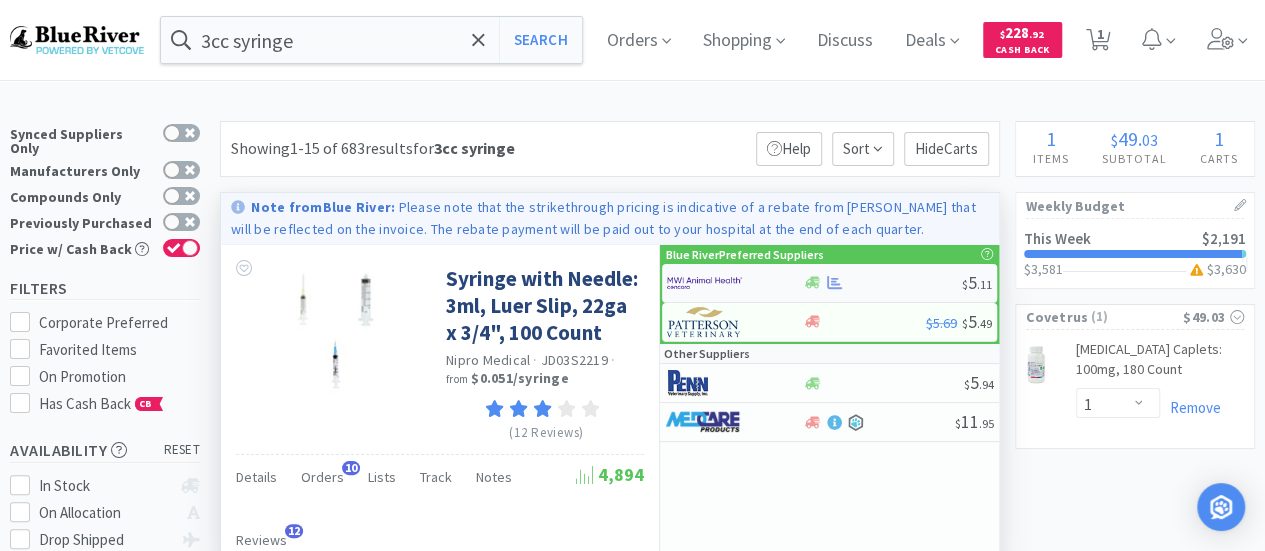 click at bounding box center (882, 282) 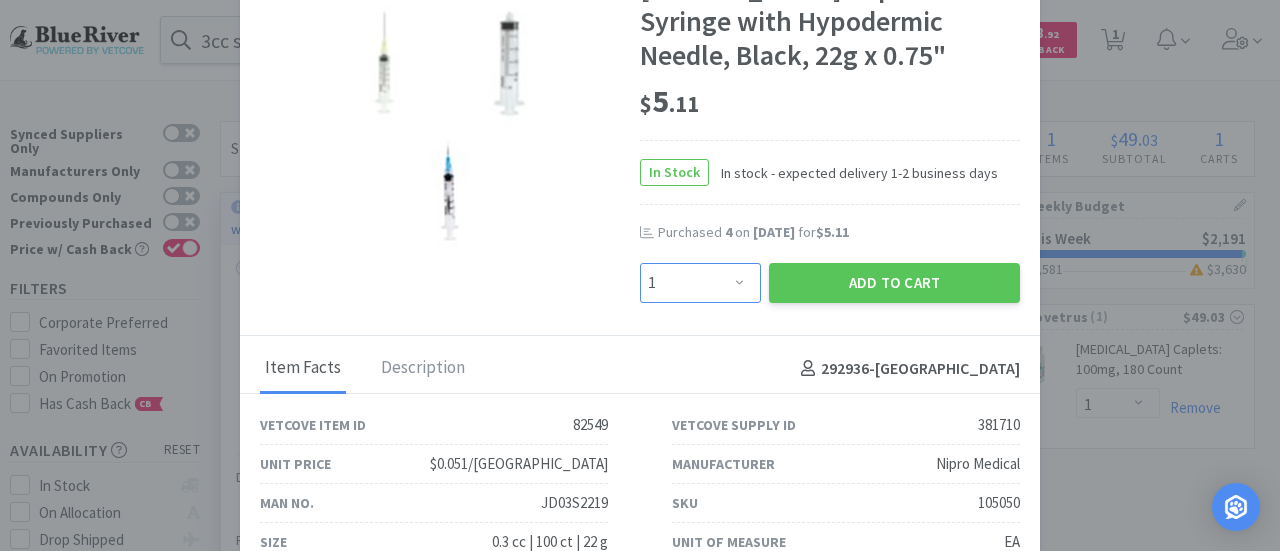 click on "Enter Quantity 1 2 3 4 5 6 7 8 9 10 11 12 13 14 15 16 17 18 19 20 Enter Quantity" at bounding box center [700, 283] 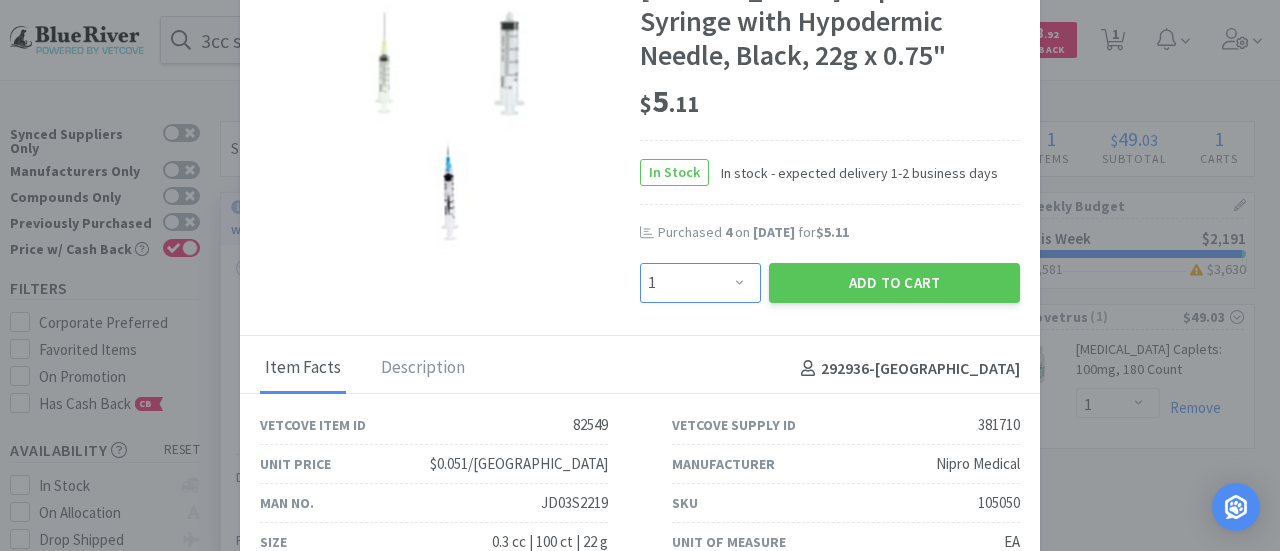 select on "3" 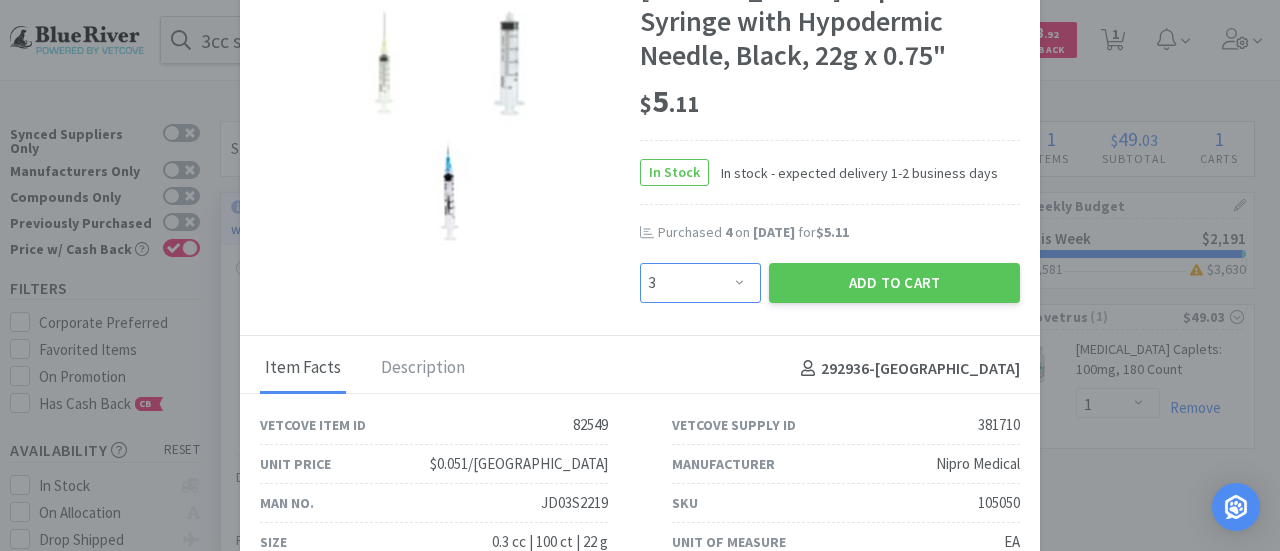 click on "Enter Quantity 1 2 3 4 5 6 7 8 9 10 11 12 13 14 15 16 17 18 19 20 Enter Quantity" at bounding box center [700, 283] 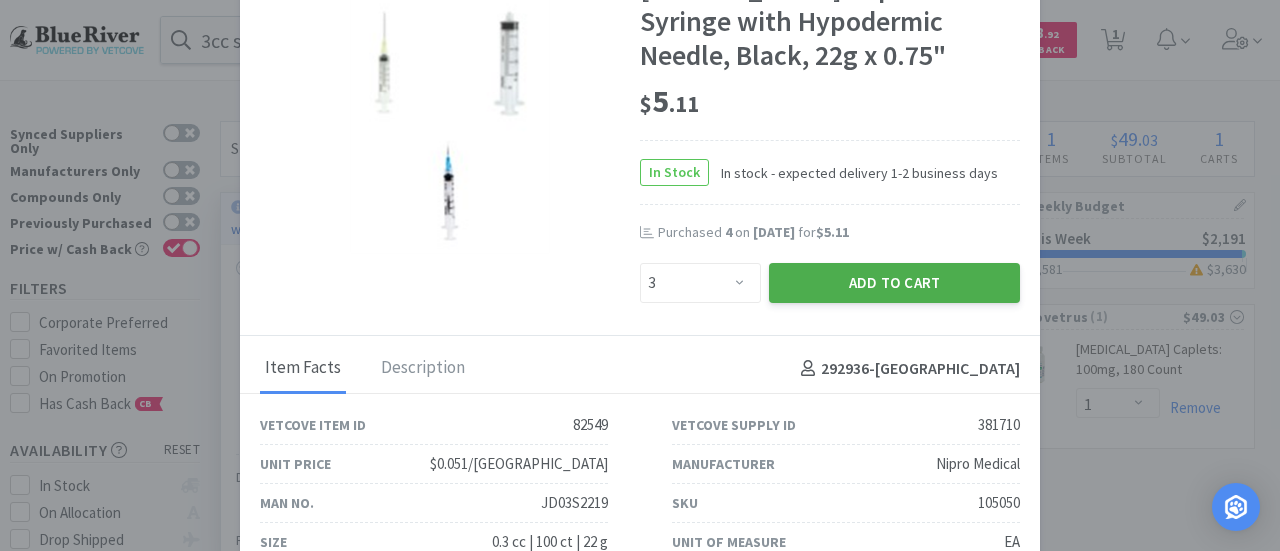 click on "Add to Cart" at bounding box center [894, 283] 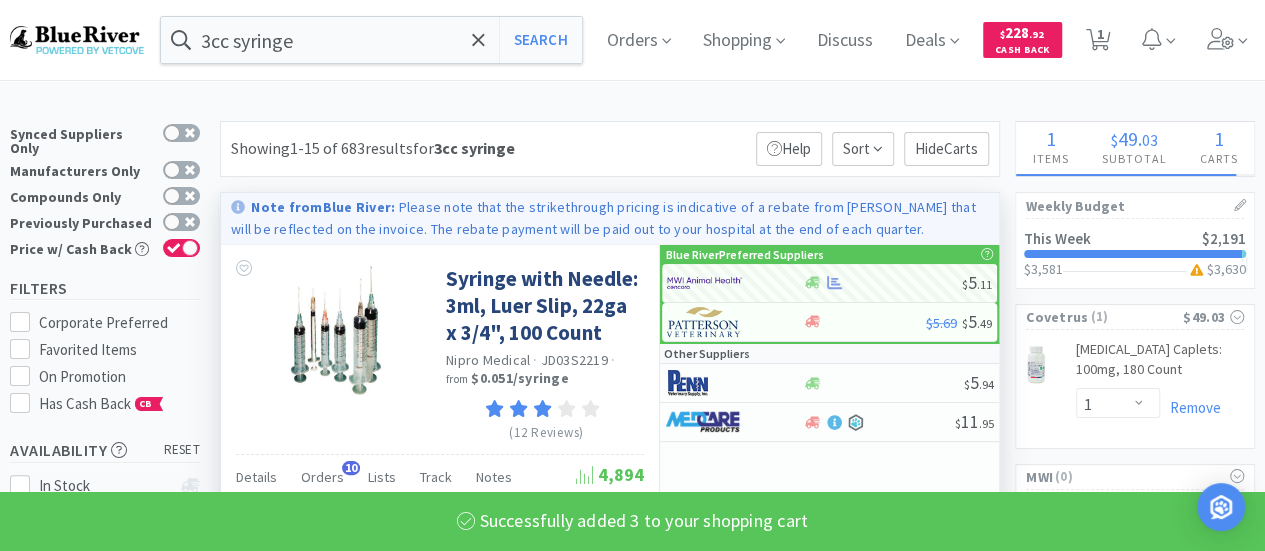 select on "3" 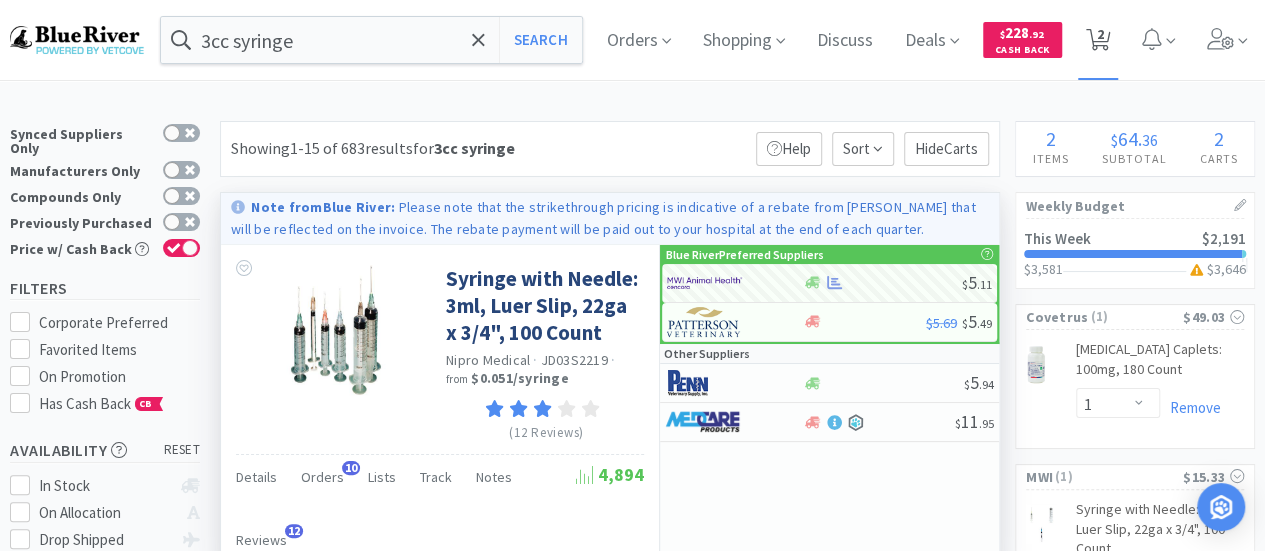 click 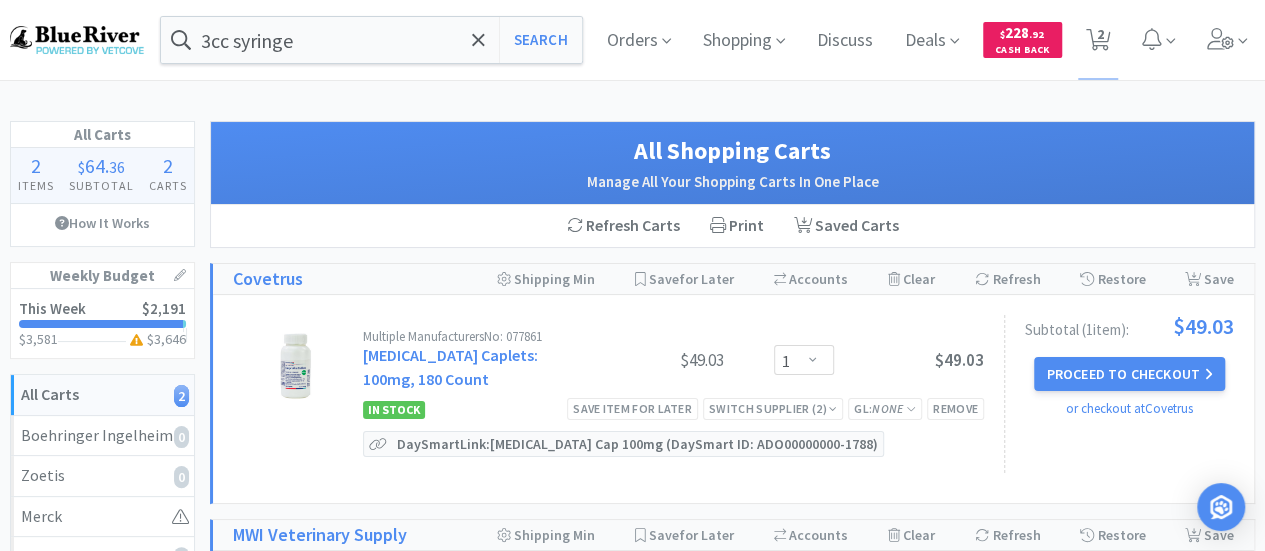 scroll, scrollTop: 100, scrollLeft: 0, axis: vertical 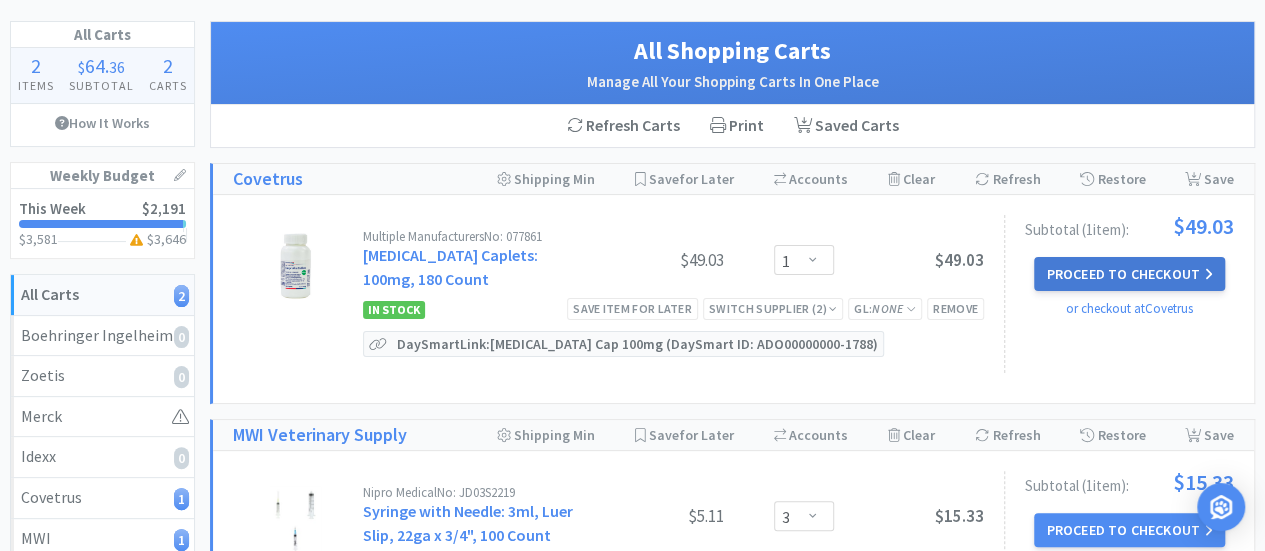 click on "Proceed to Checkout" at bounding box center (1129, 274) 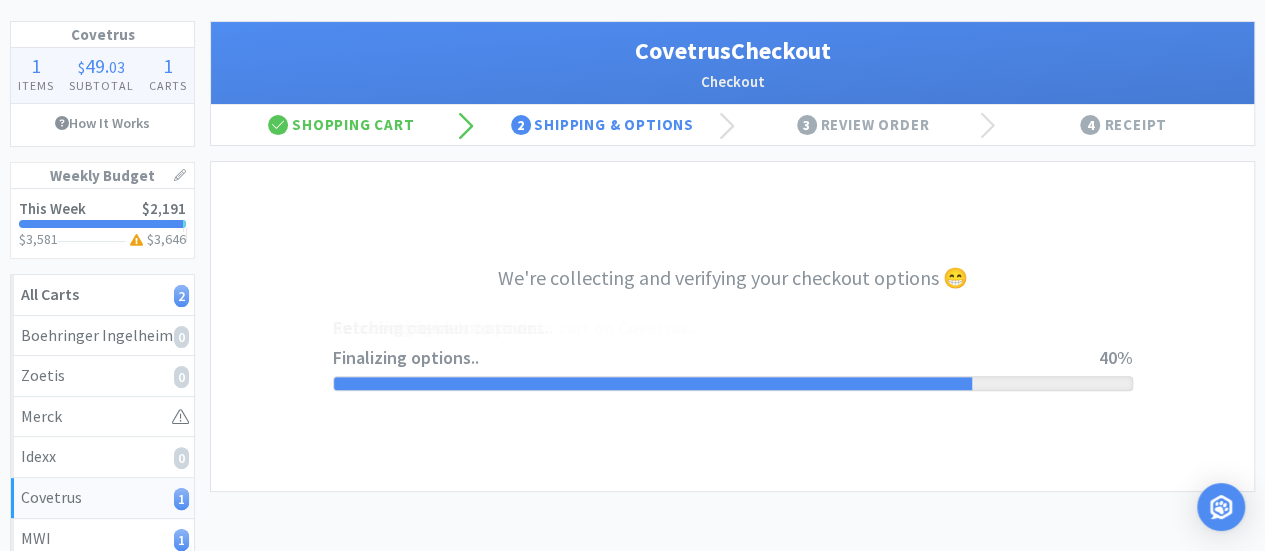 scroll, scrollTop: 0, scrollLeft: 0, axis: both 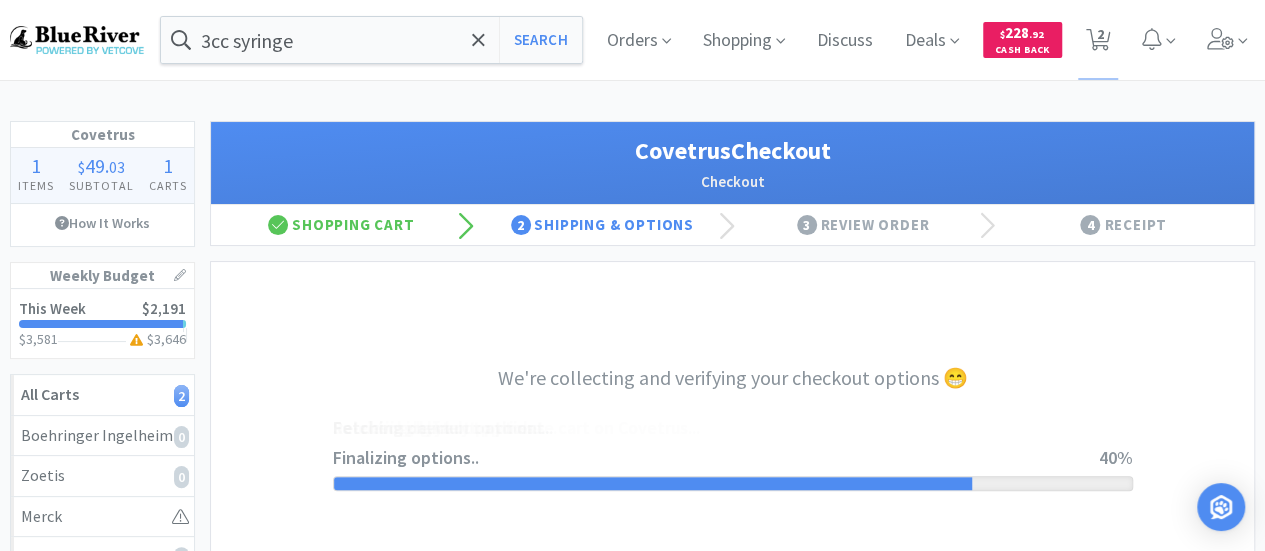select on "ACCOUNT" 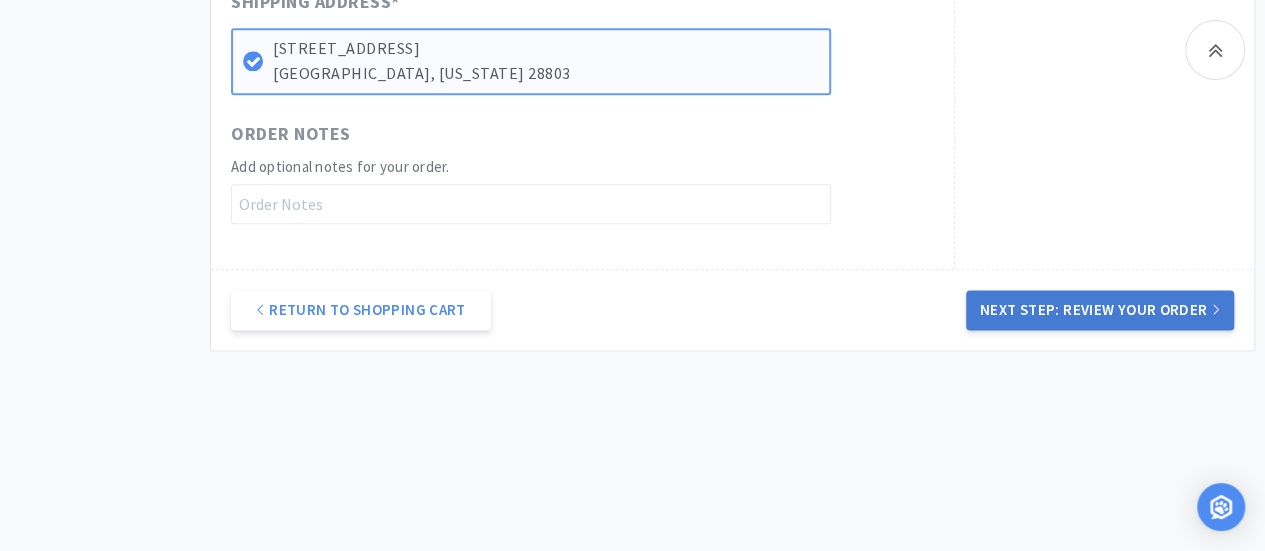 click on "Next Step: Review Your Order" at bounding box center [1100, 310] 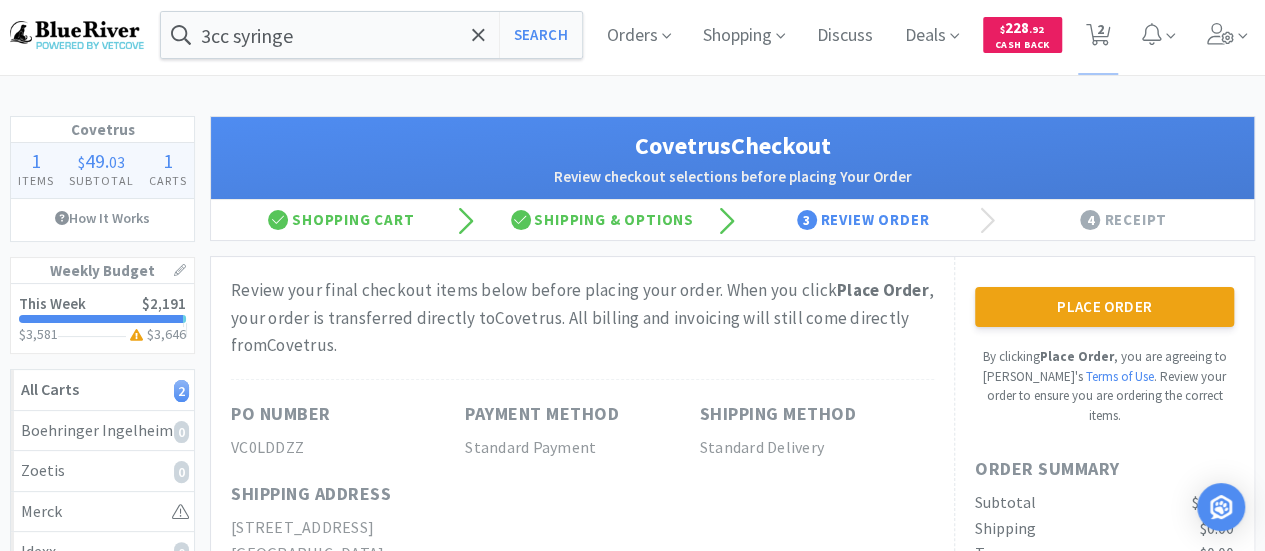 scroll, scrollTop: 0, scrollLeft: 0, axis: both 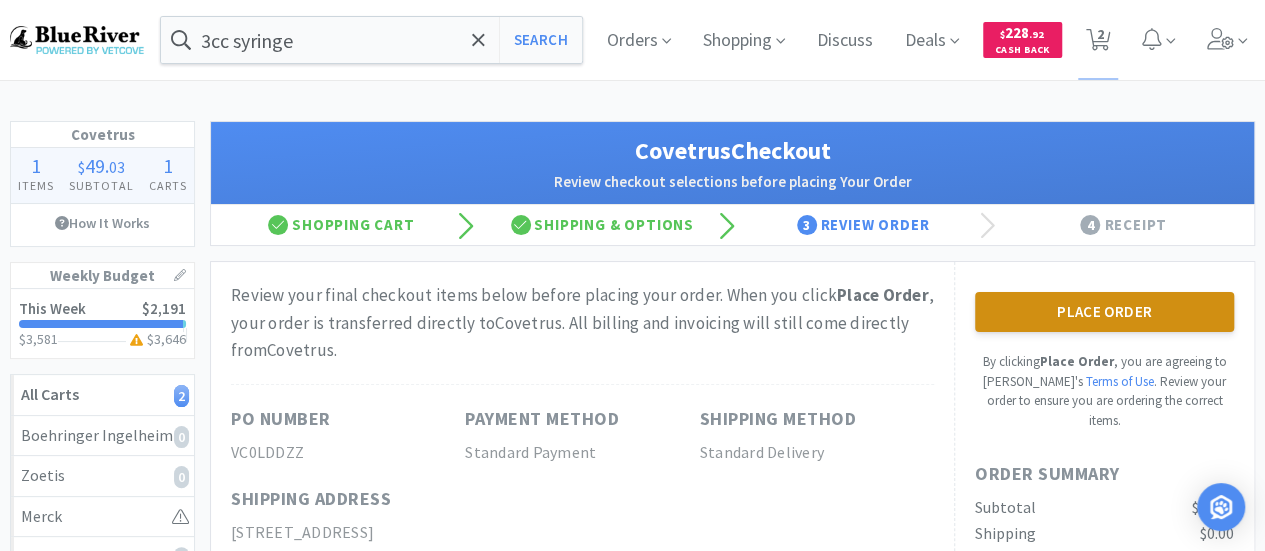 click on "Place Order" at bounding box center [1104, 312] 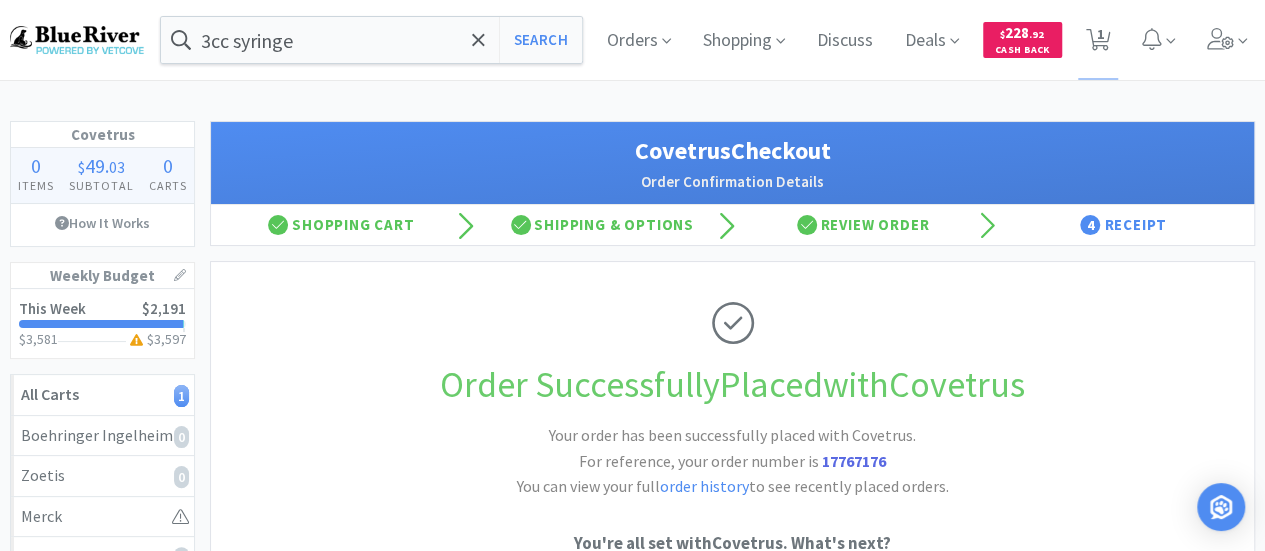 scroll, scrollTop: 300, scrollLeft: 0, axis: vertical 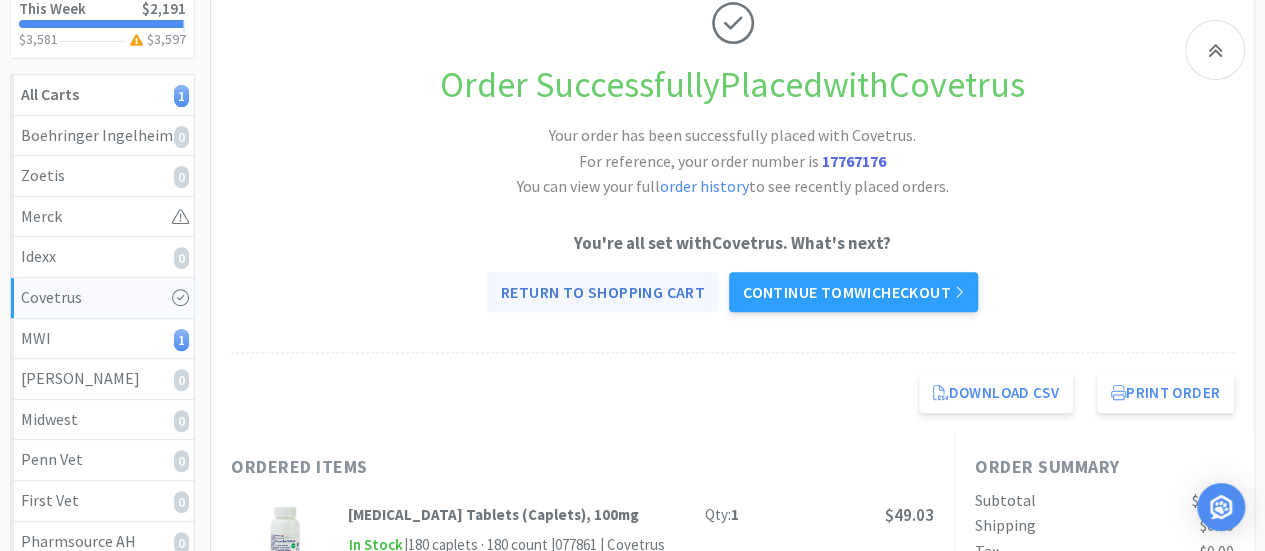 click on "Return to Shopping Cart" at bounding box center (603, 292) 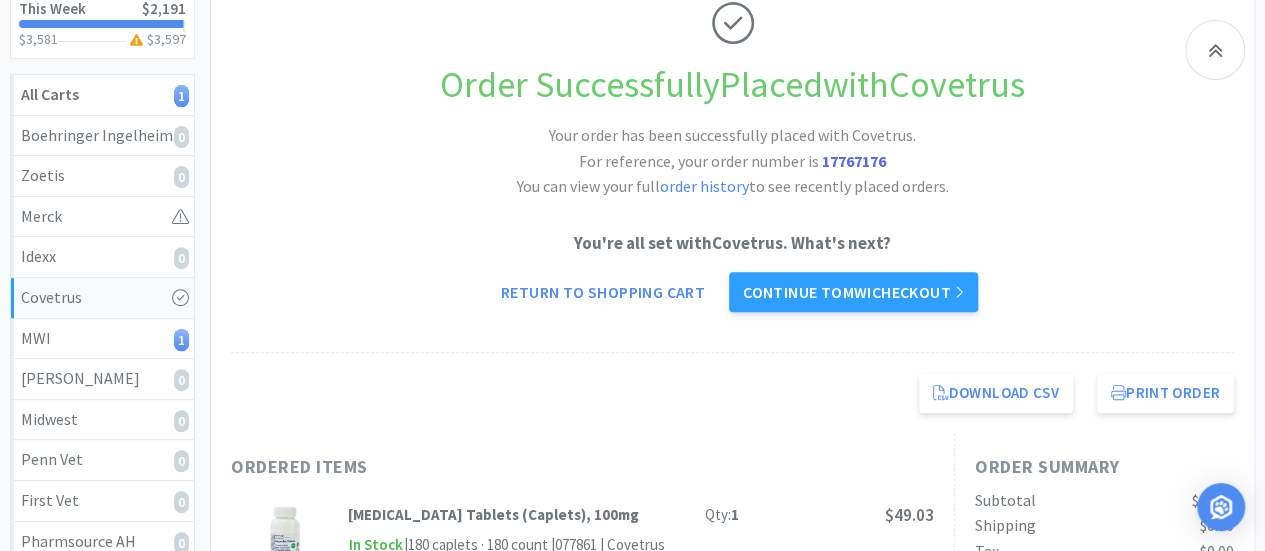 select on "3" 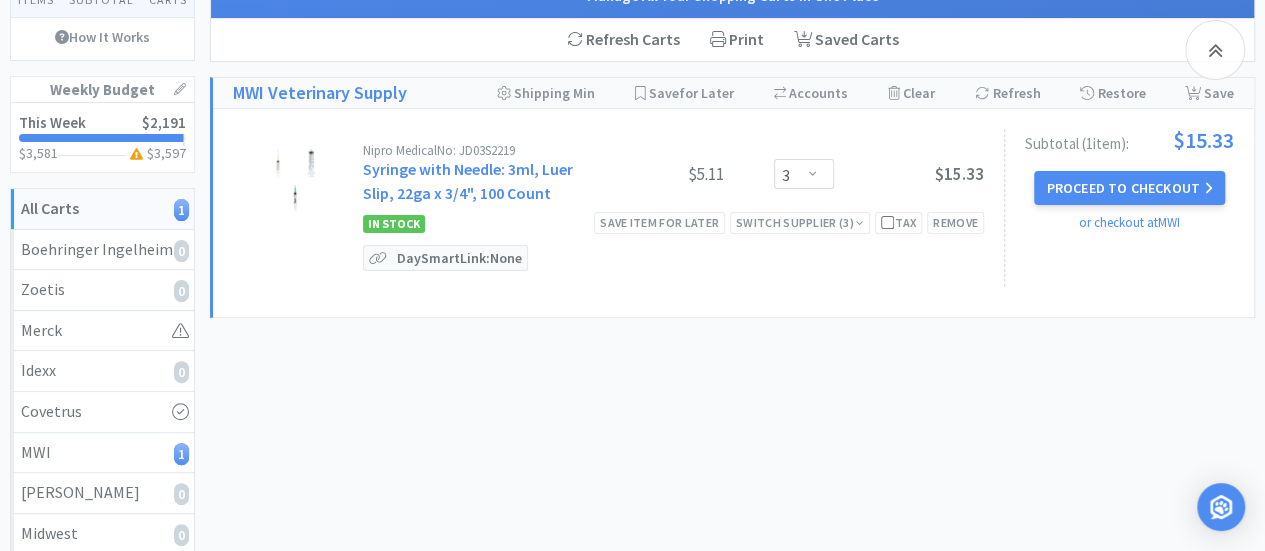 scroll, scrollTop: 0, scrollLeft: 0, axis: both 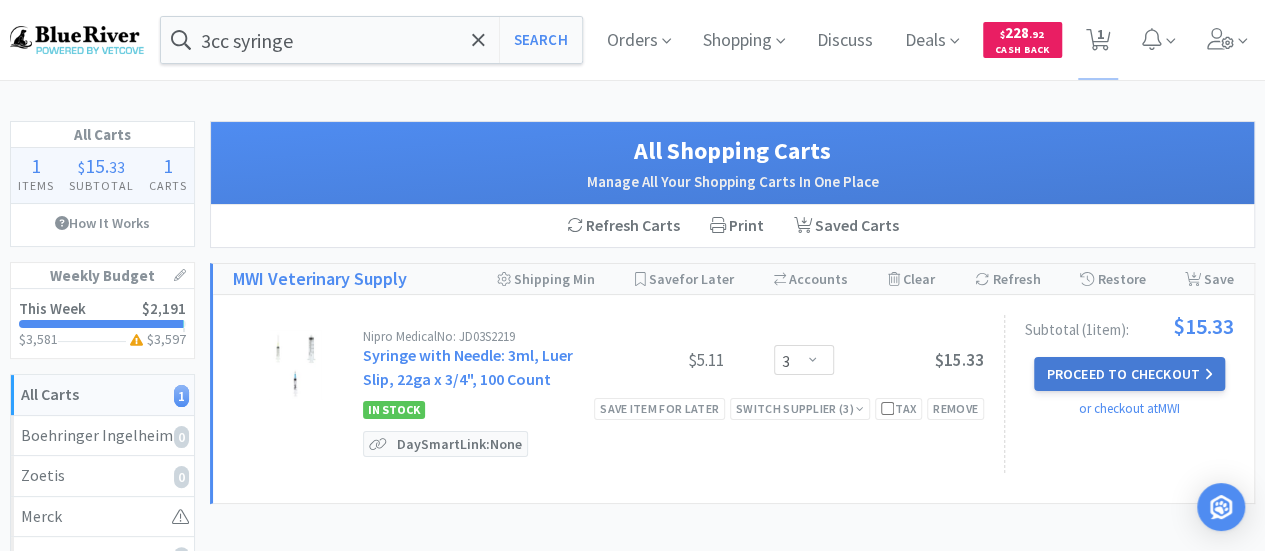 click on "Proceed to Checkout" at bounding box center (1129, 374) 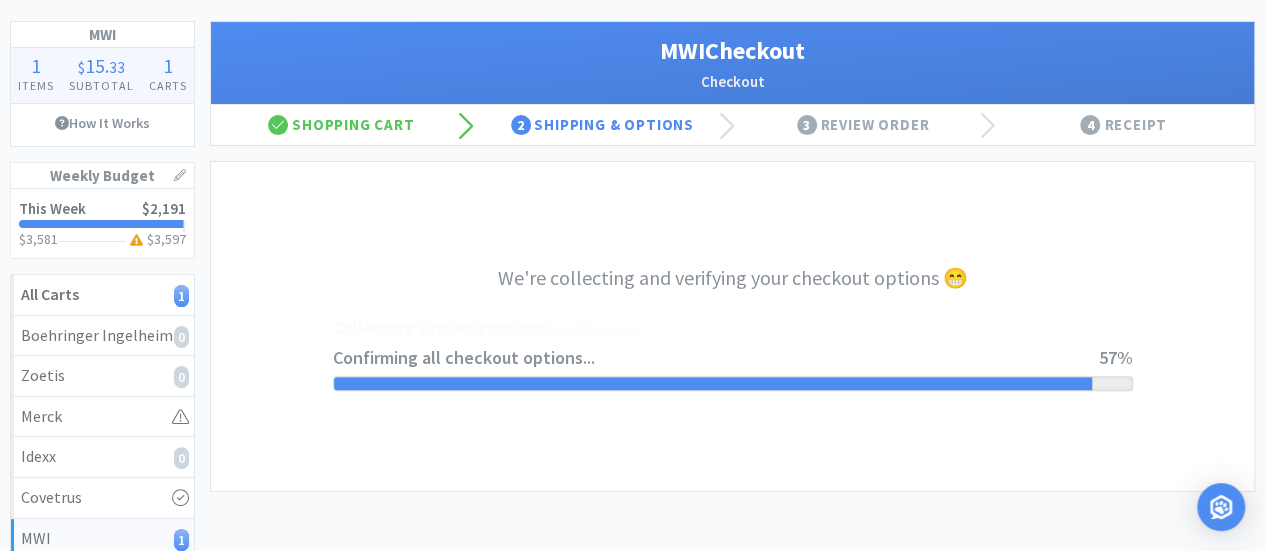 scroll, scrollTop: 0, scrollLeft: 0, axis: both 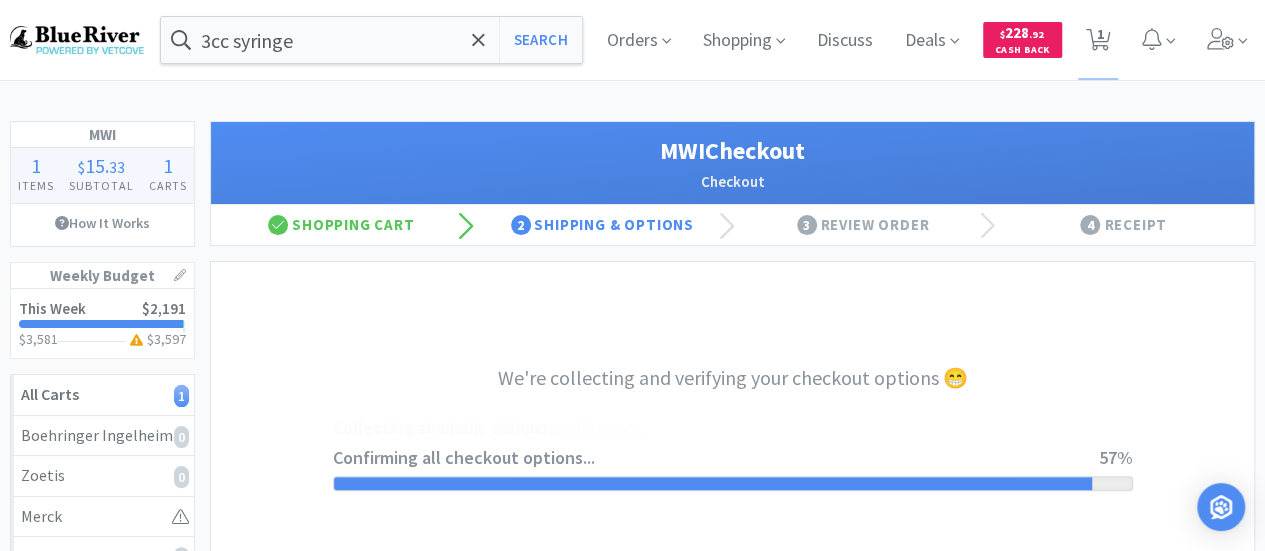 select on "STD_" 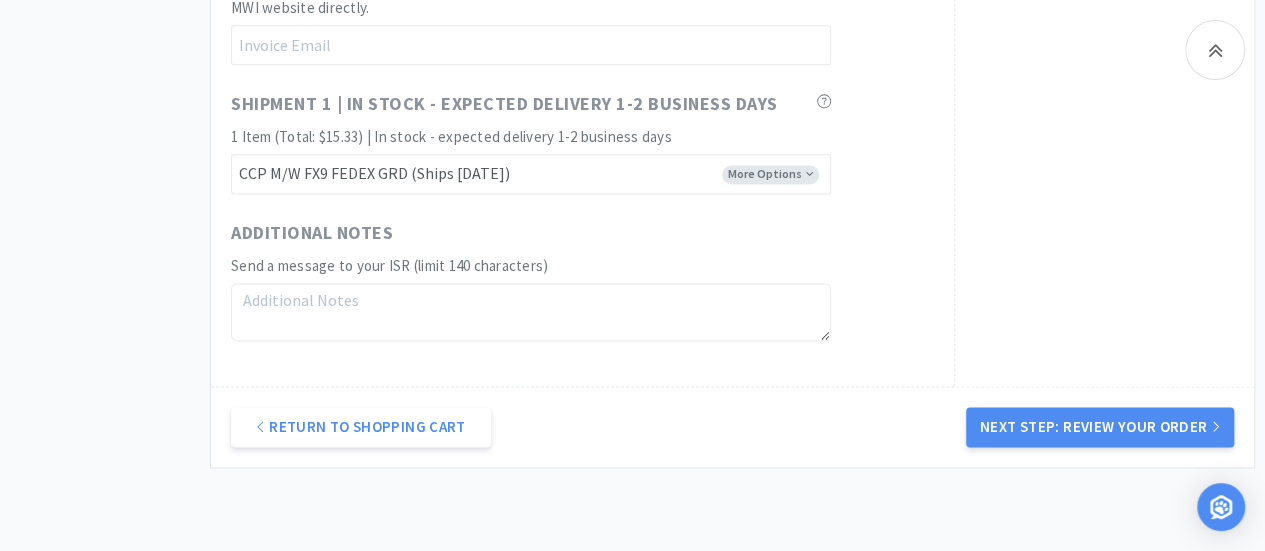 scroll, scrollTop: 1380, scrollLeft: 0, axis: vertical 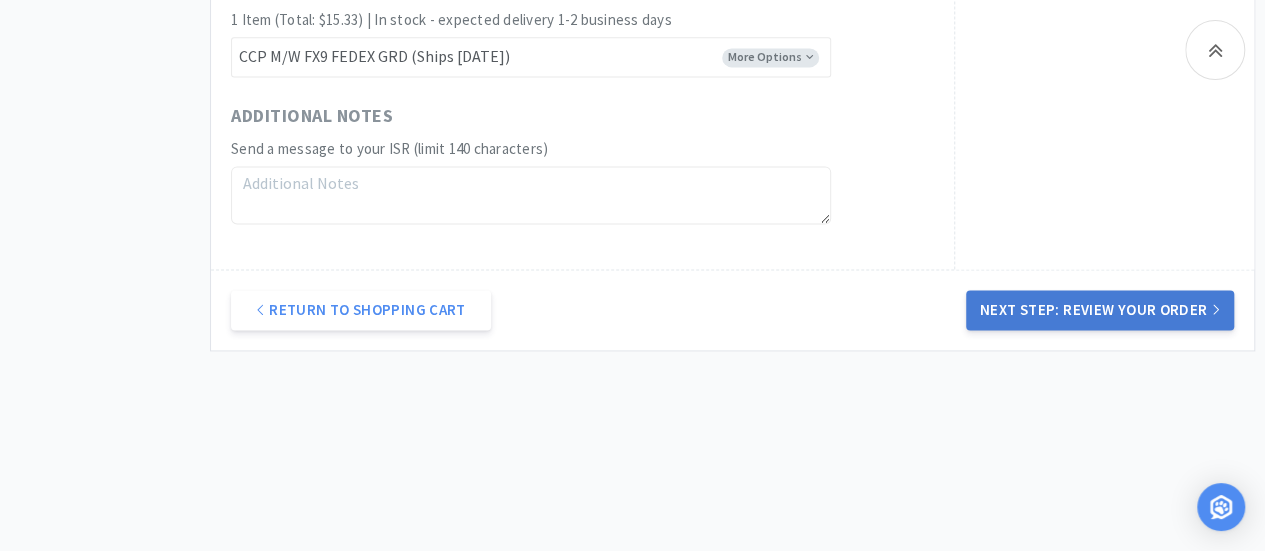 click on "Next Step: Review Your Order" at bounding box center (1100, 310) 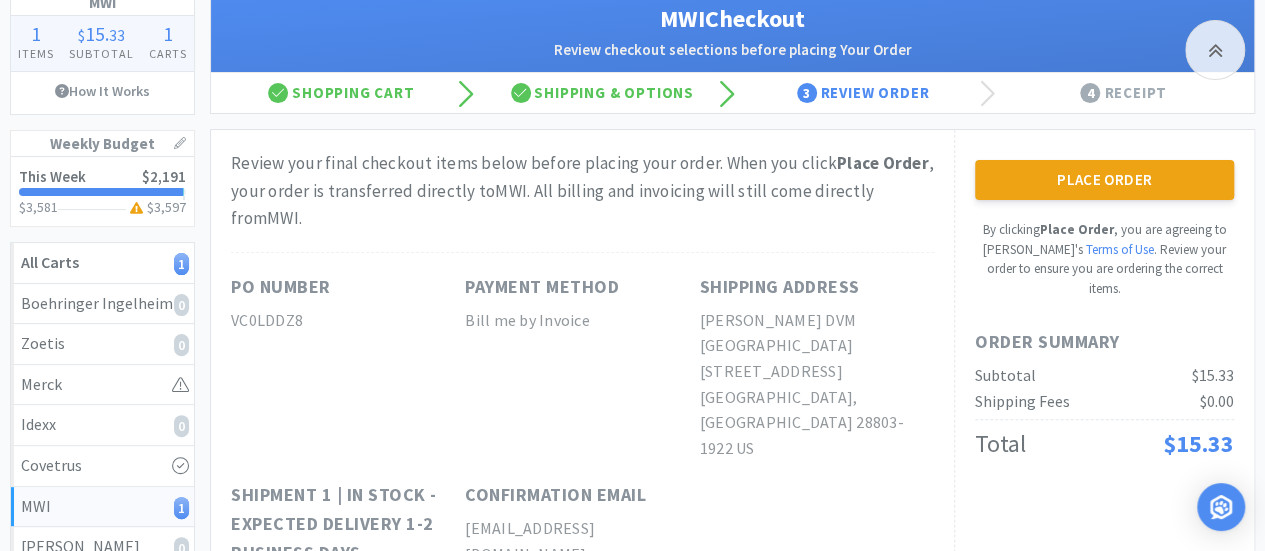 scroll, scrollTop: 130, scrollLeft: 0, axis: vertical 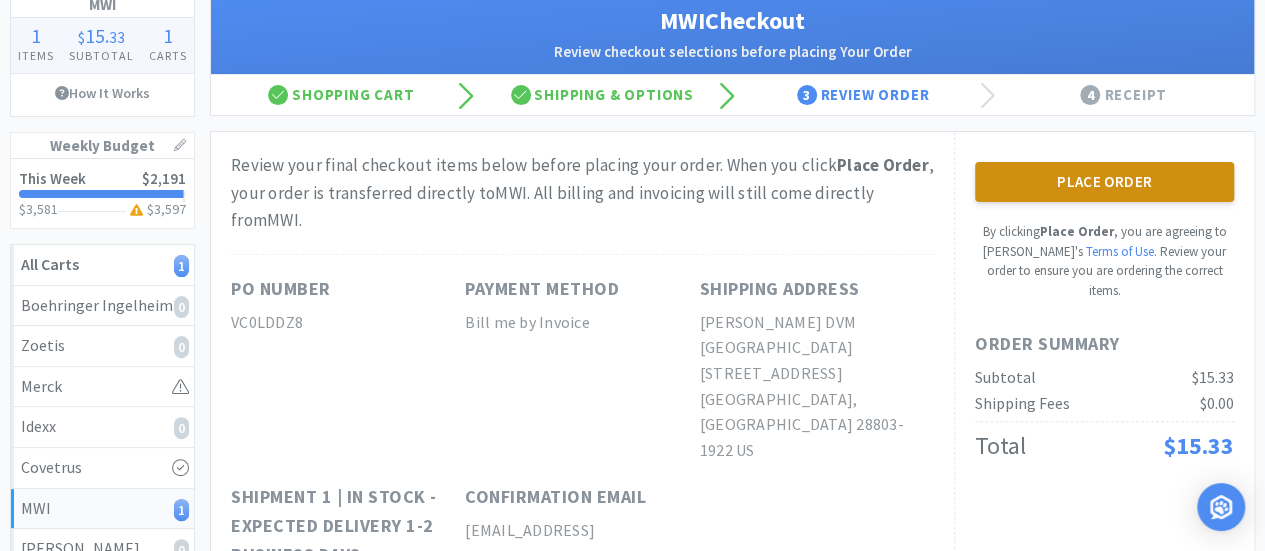 click on "Place Order" at bounding box center [1104, 182] 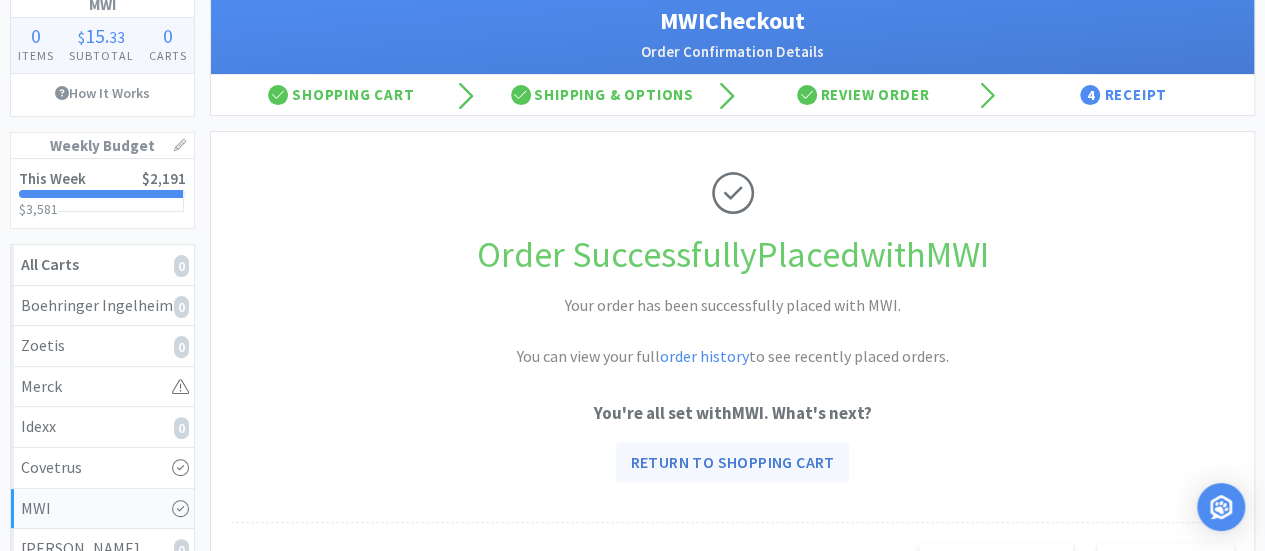 click on "Return to Shopping Cart" at bounding box center [732, 462] 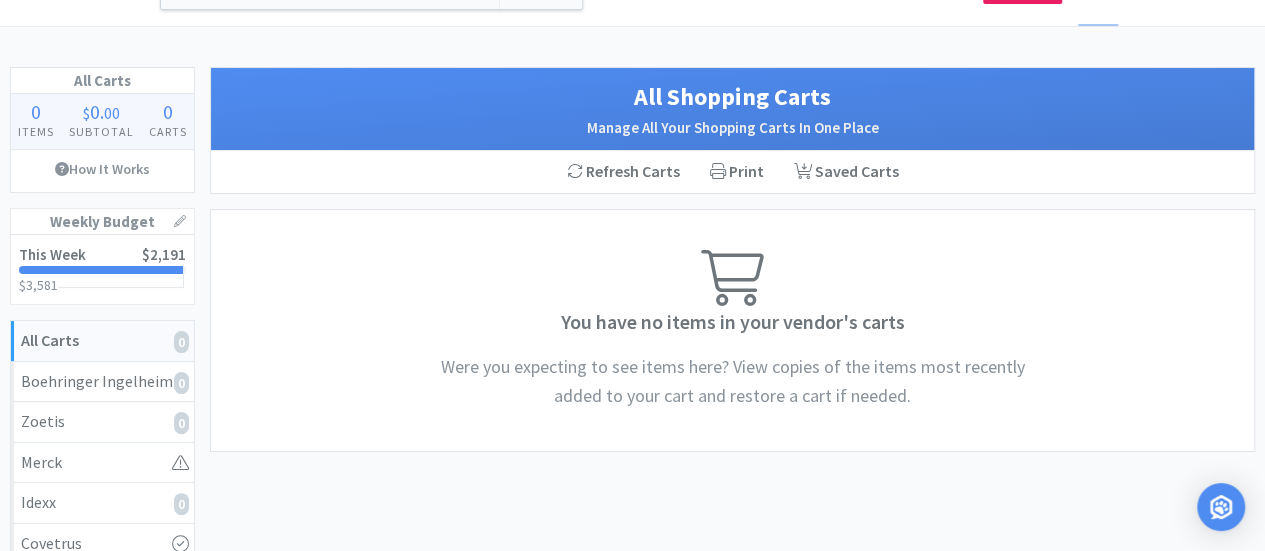 scroll, scrollTop: 0, scrollLeft: 0, axis: both 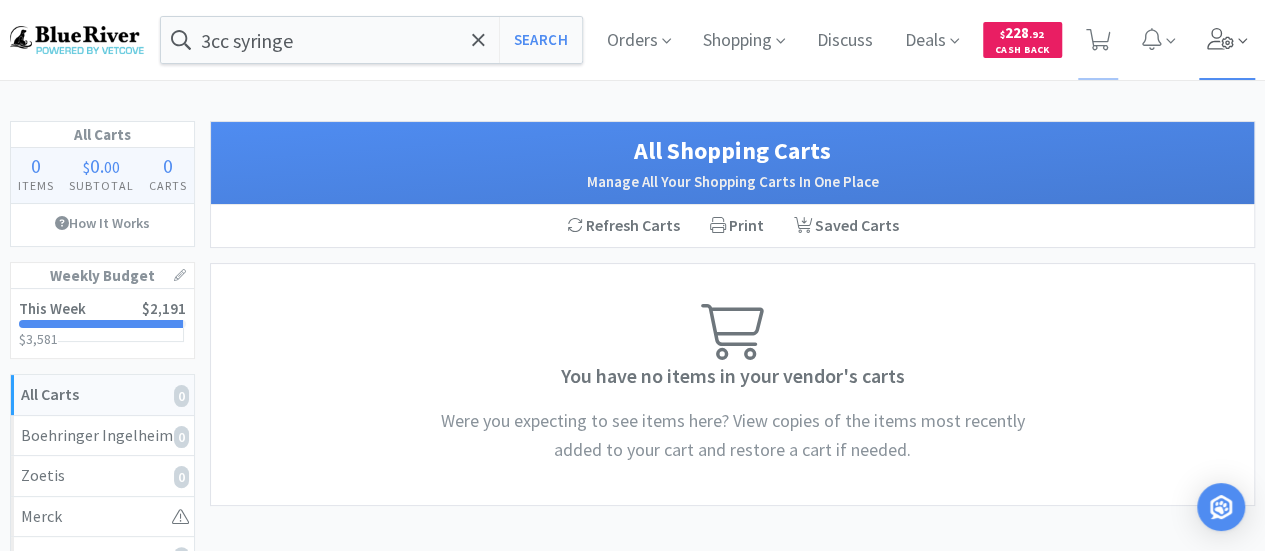 click 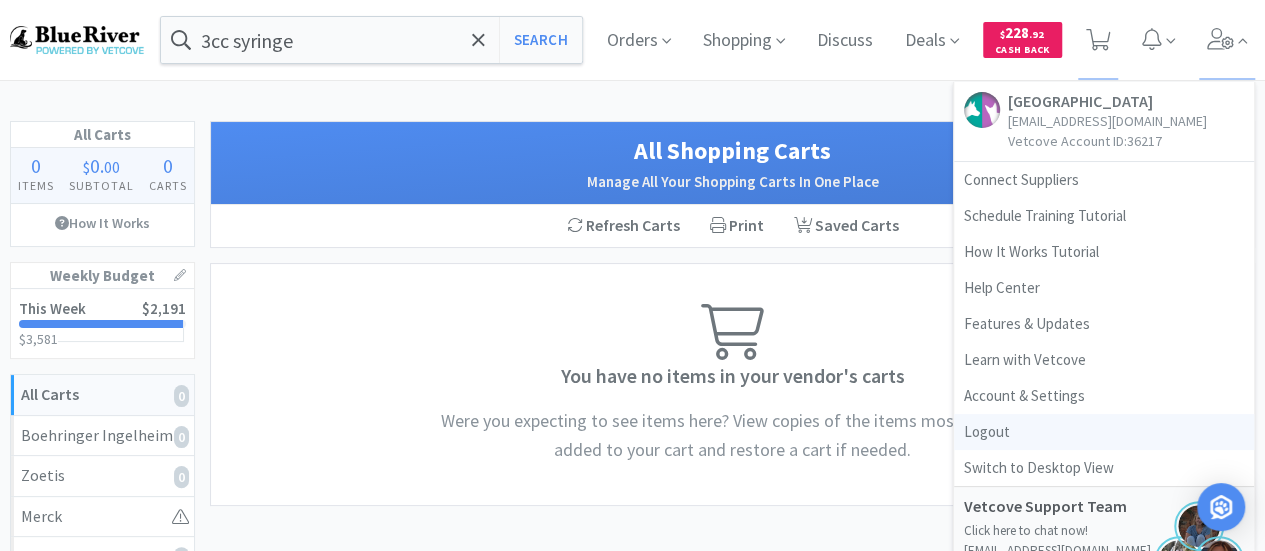 click on "Logout" at bounding box center [1104, 432] 